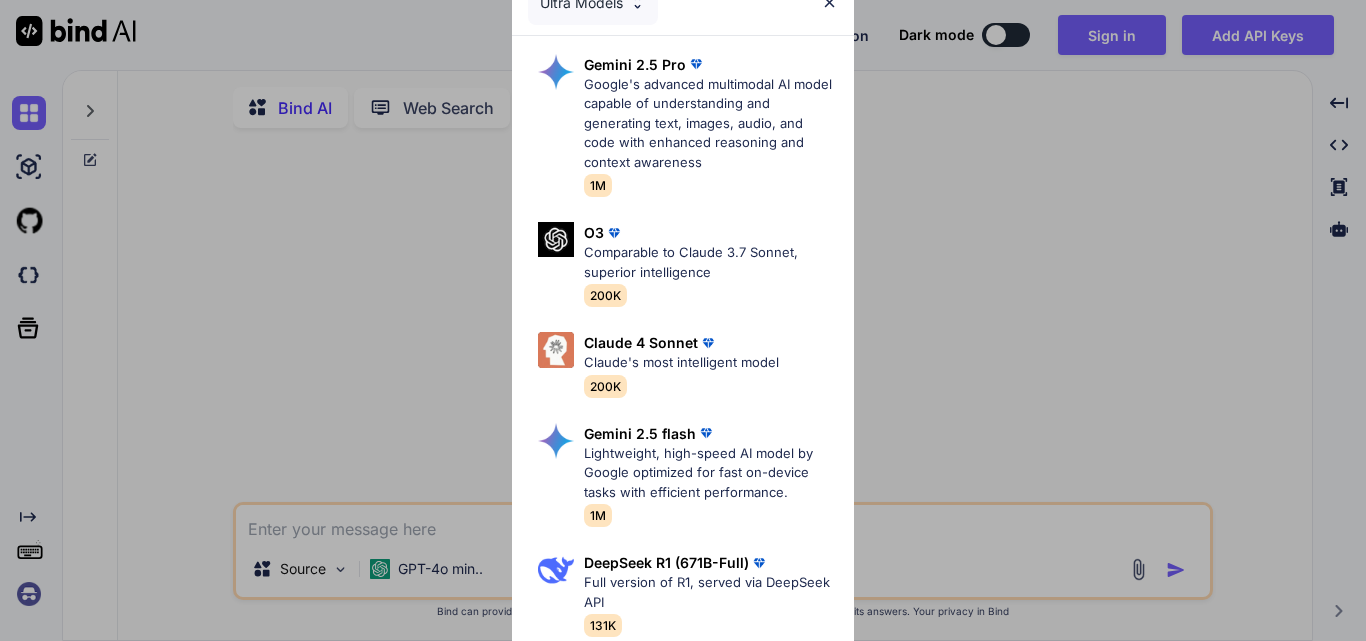 type on "x" 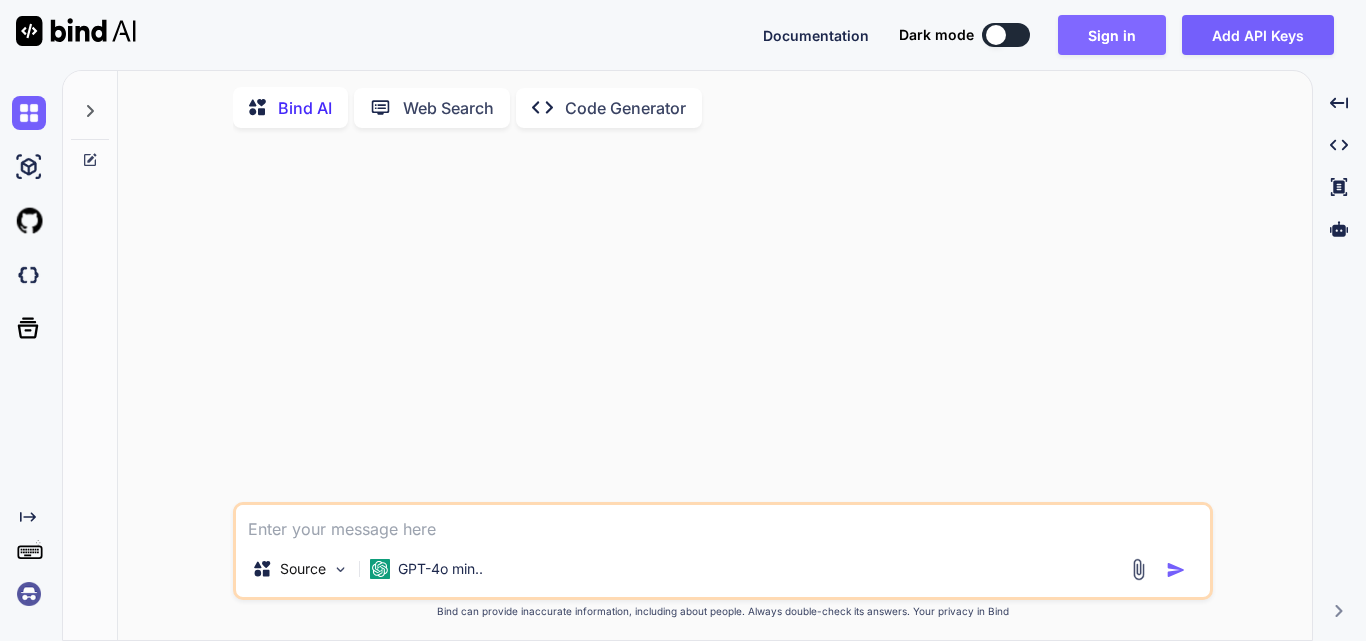 click on "Sign in" at bounding box center (1112, 35) 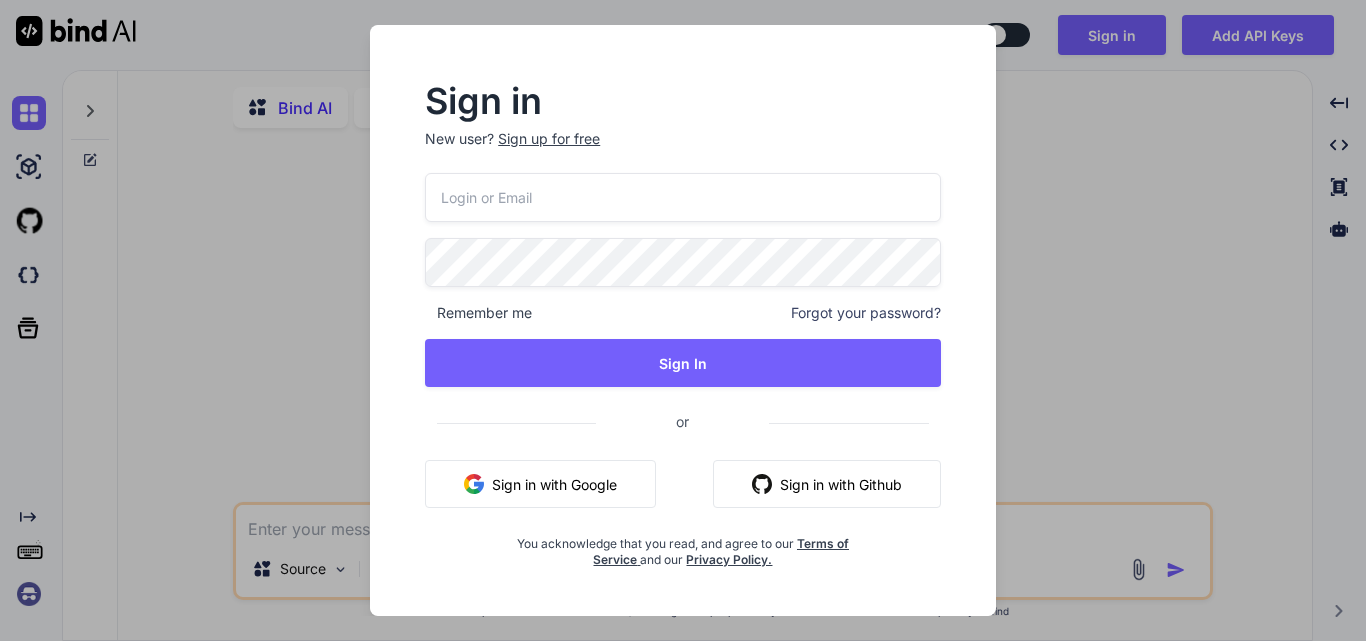click at bounding box center (683, 197) 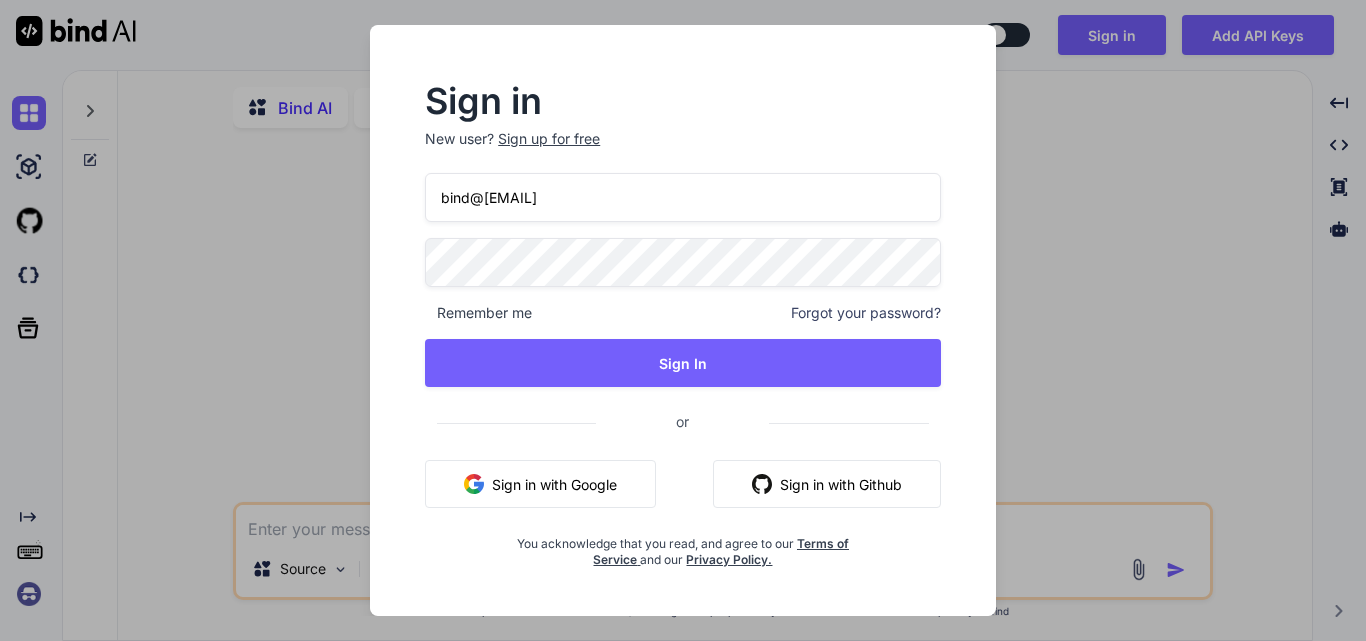 type on "bind@[EMAIL]" 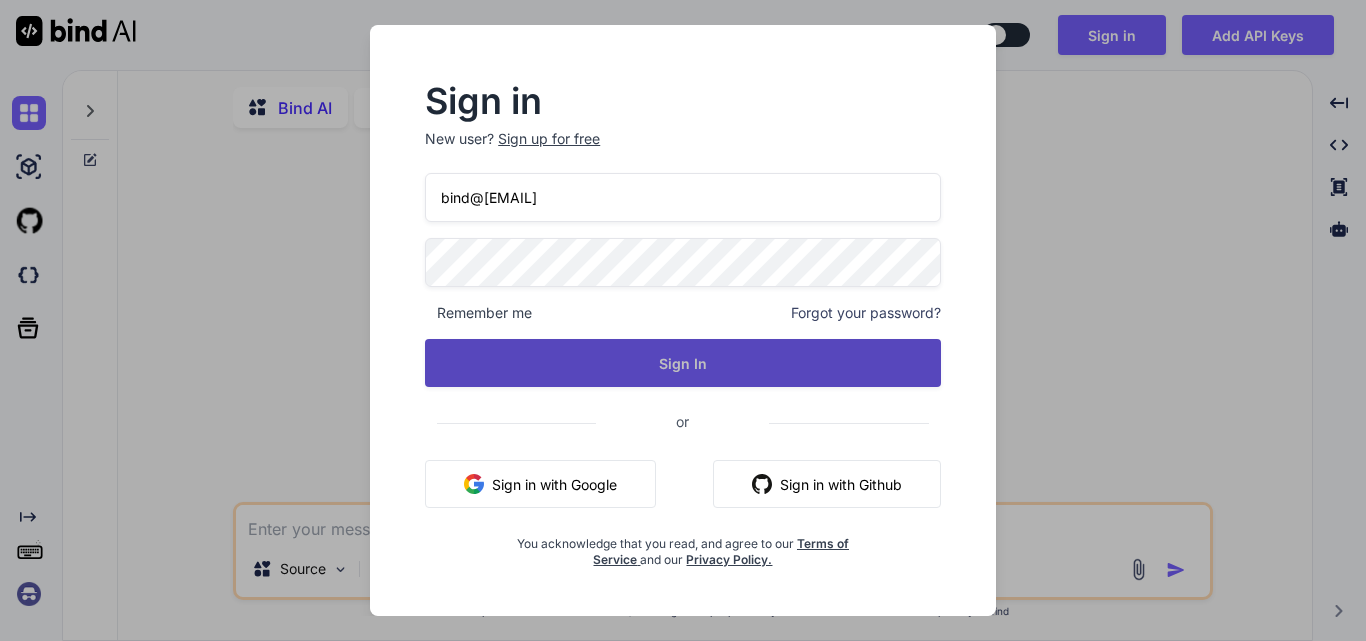 click on "Sign In" at bounding box center [683, 363] 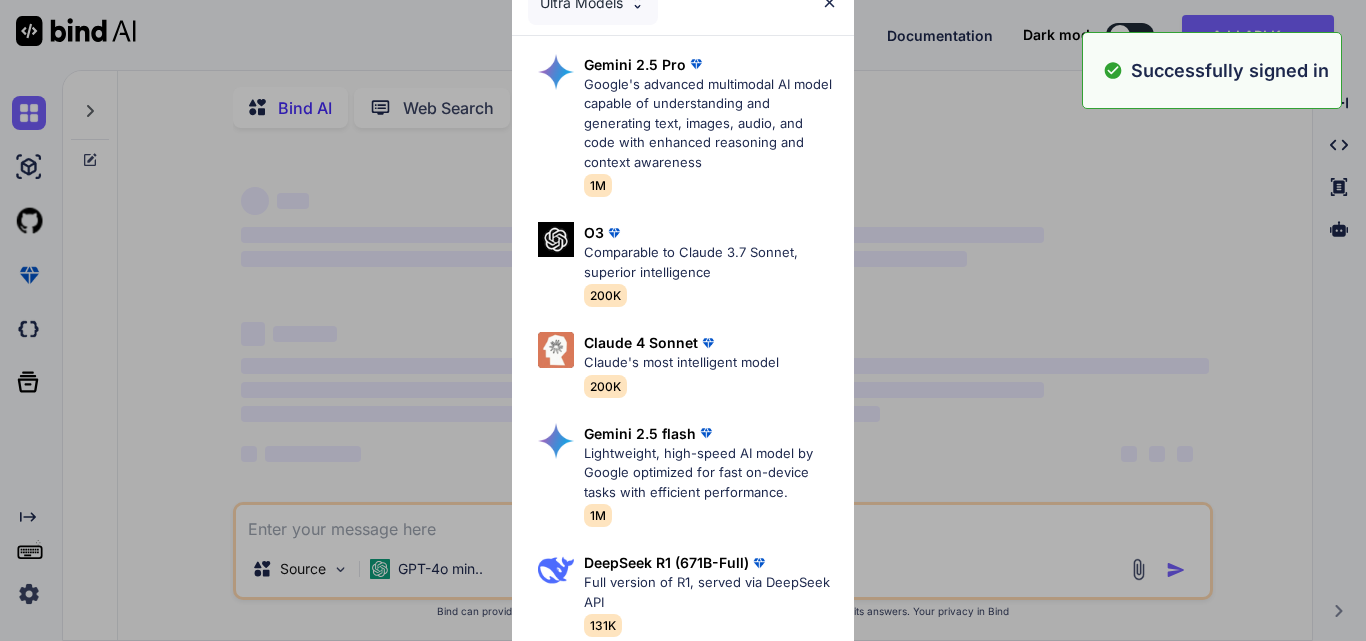type on "x" 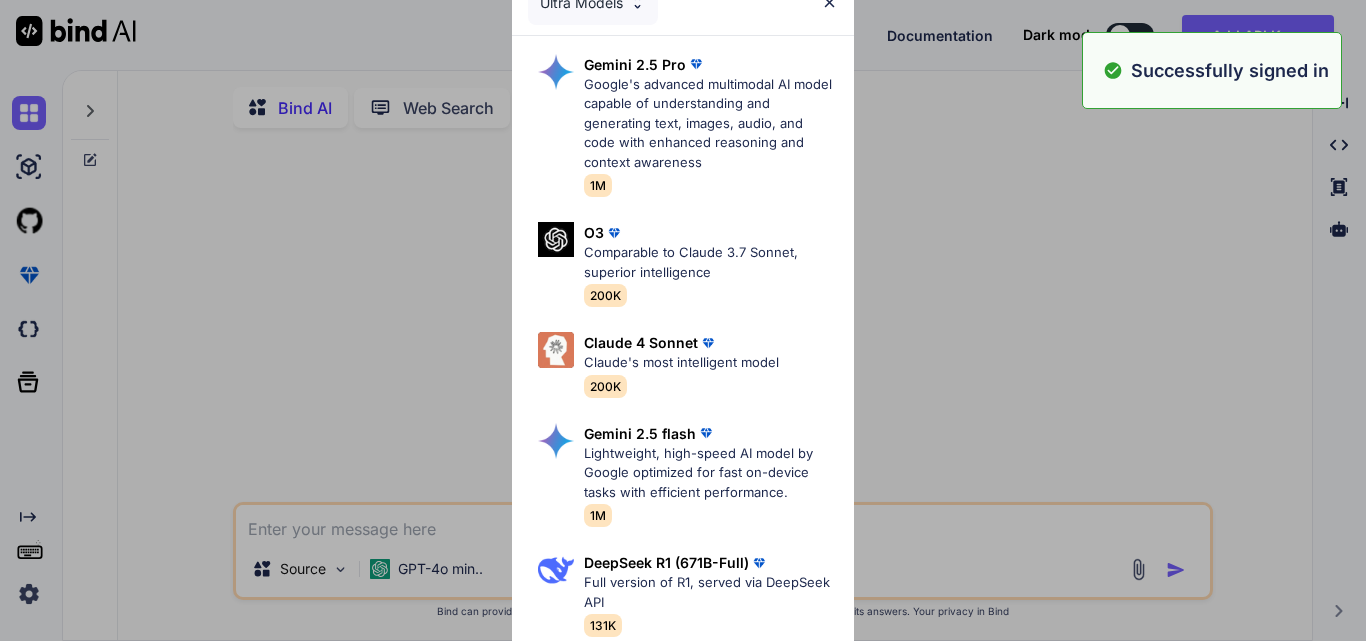 click at bounding box center [829, 2] 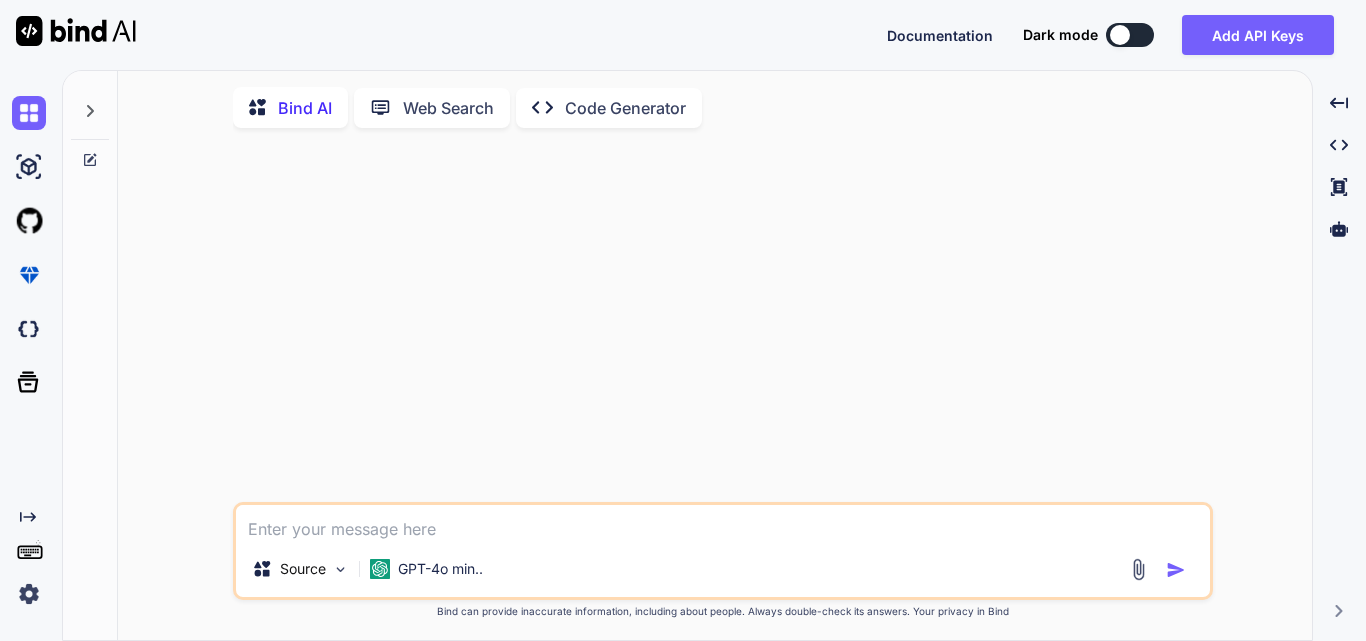 click at bounding box center [723, 523] 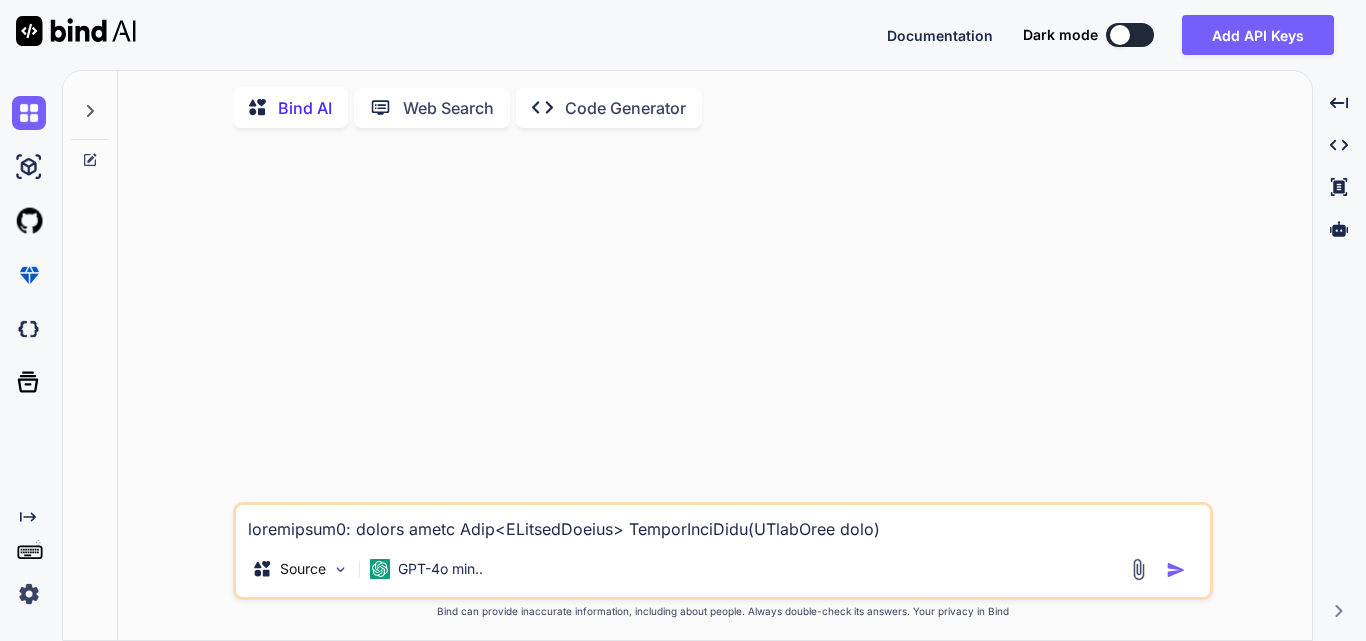 scroll, scrollTop: 1010, scrollLeft: 0, axis: vertical 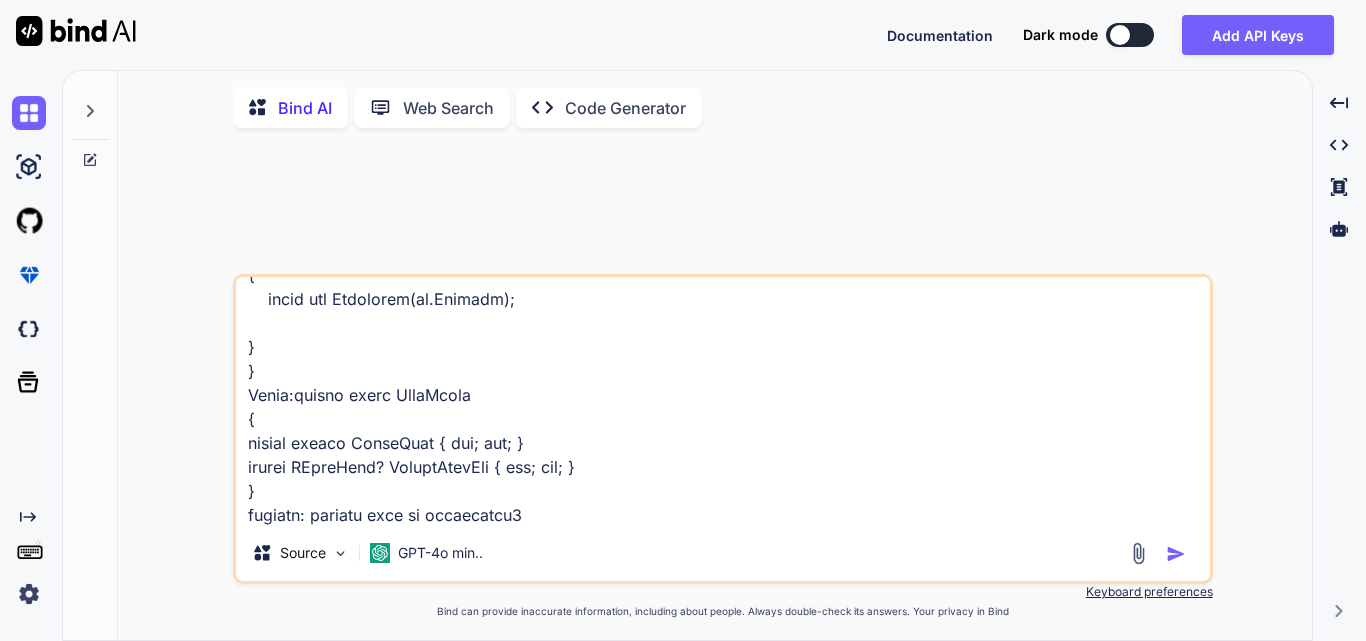 type on "x" 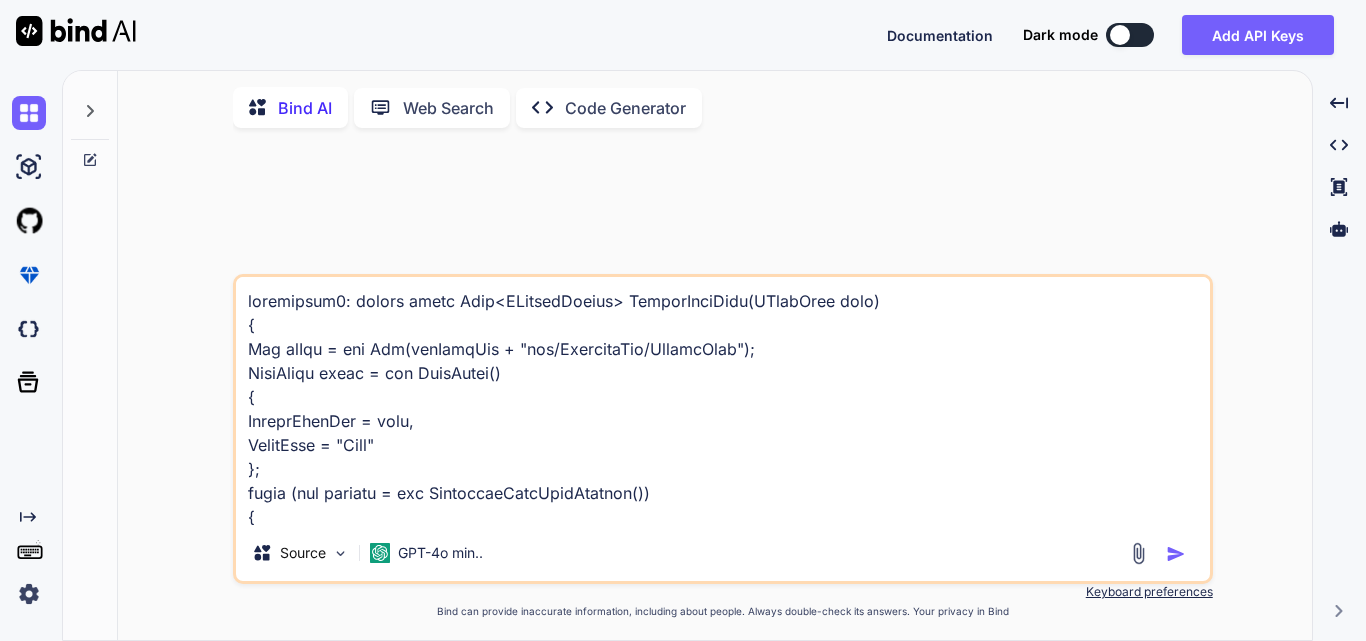 type 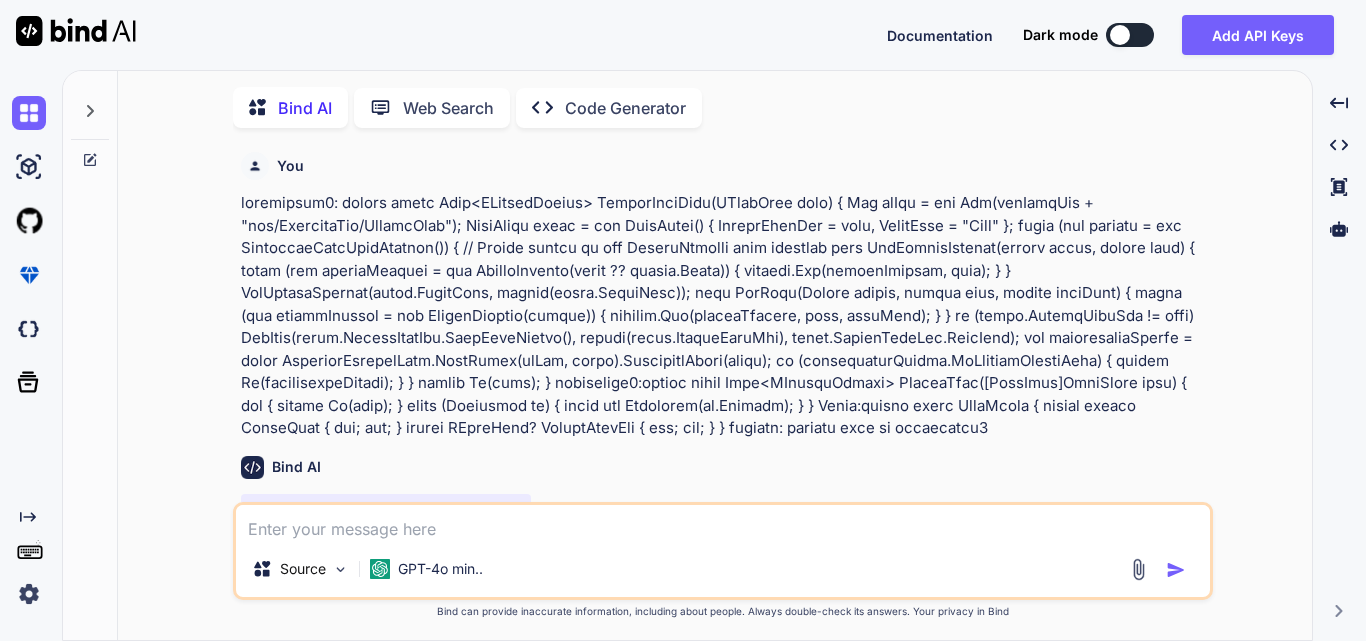 scroll, scrollTop: 8, scrollLeft: 0, axis: vertical 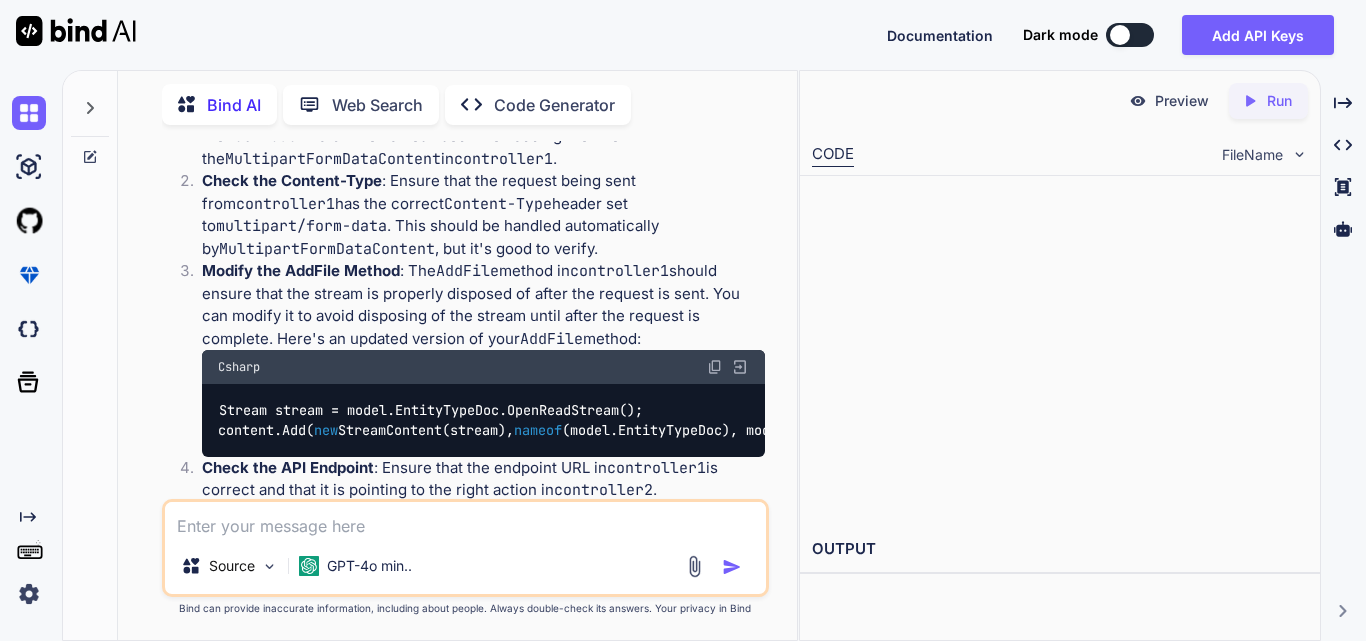 type on "x" 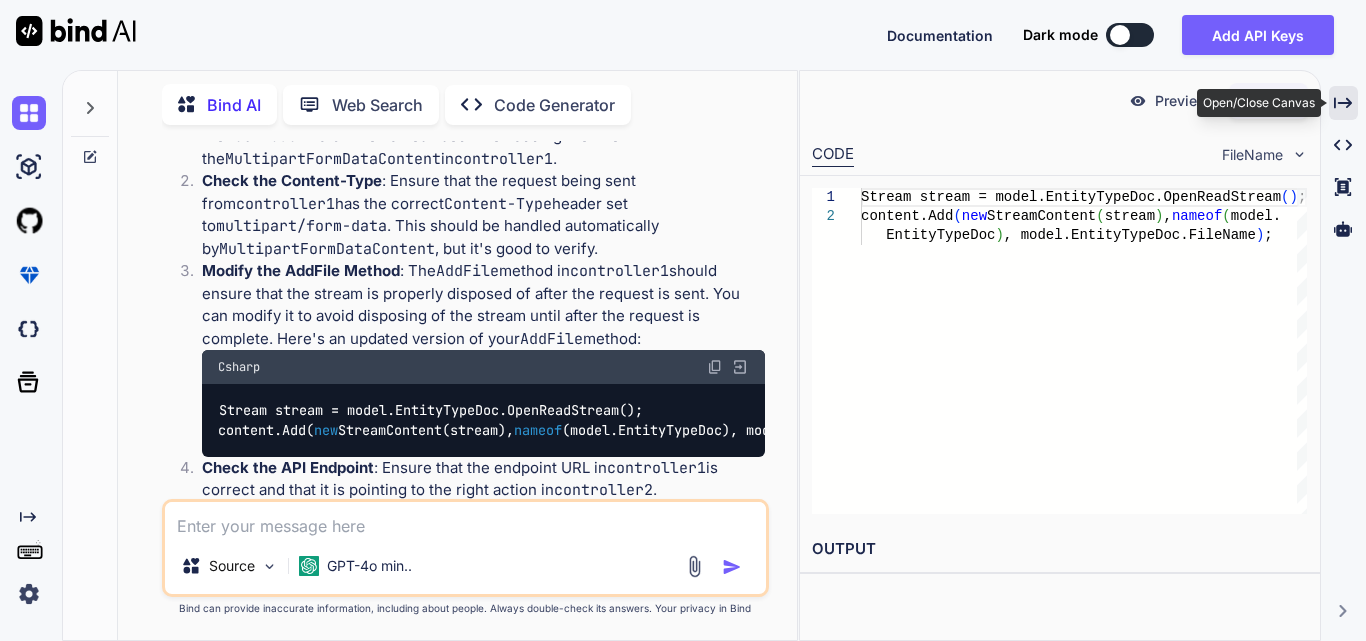 click on "Created with Pixso." 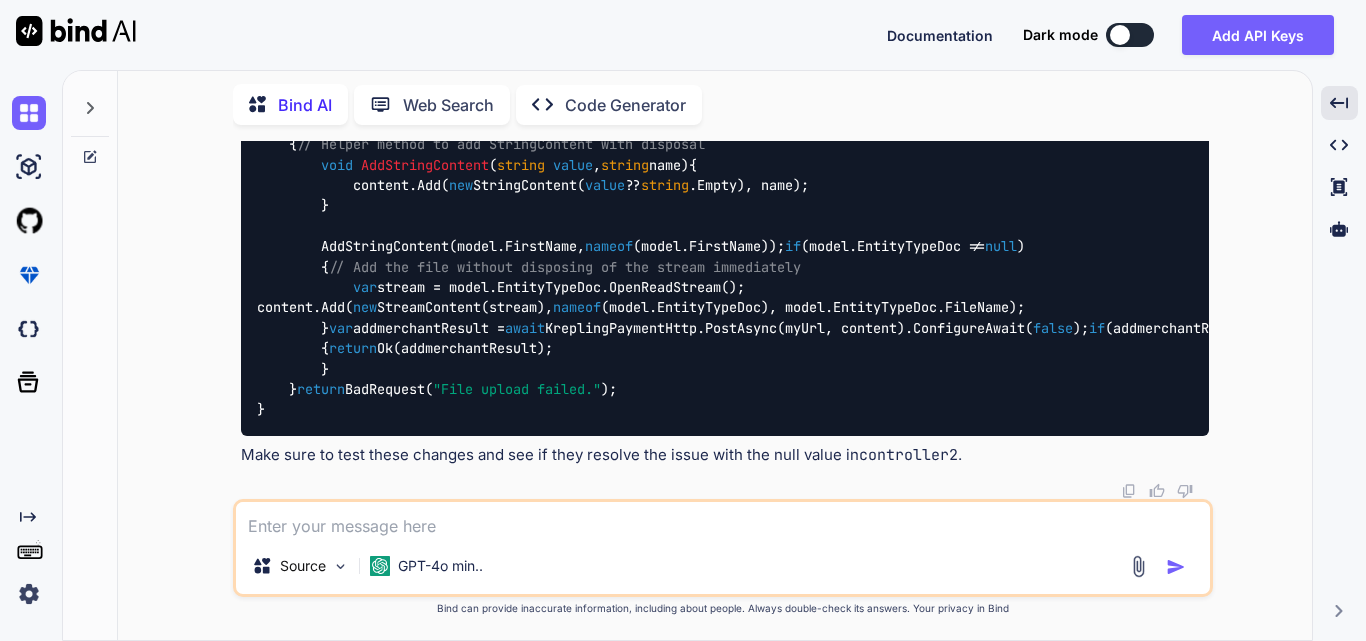 scroll, scrollTop: 1369, scrollLeft: 0, axis: vertical 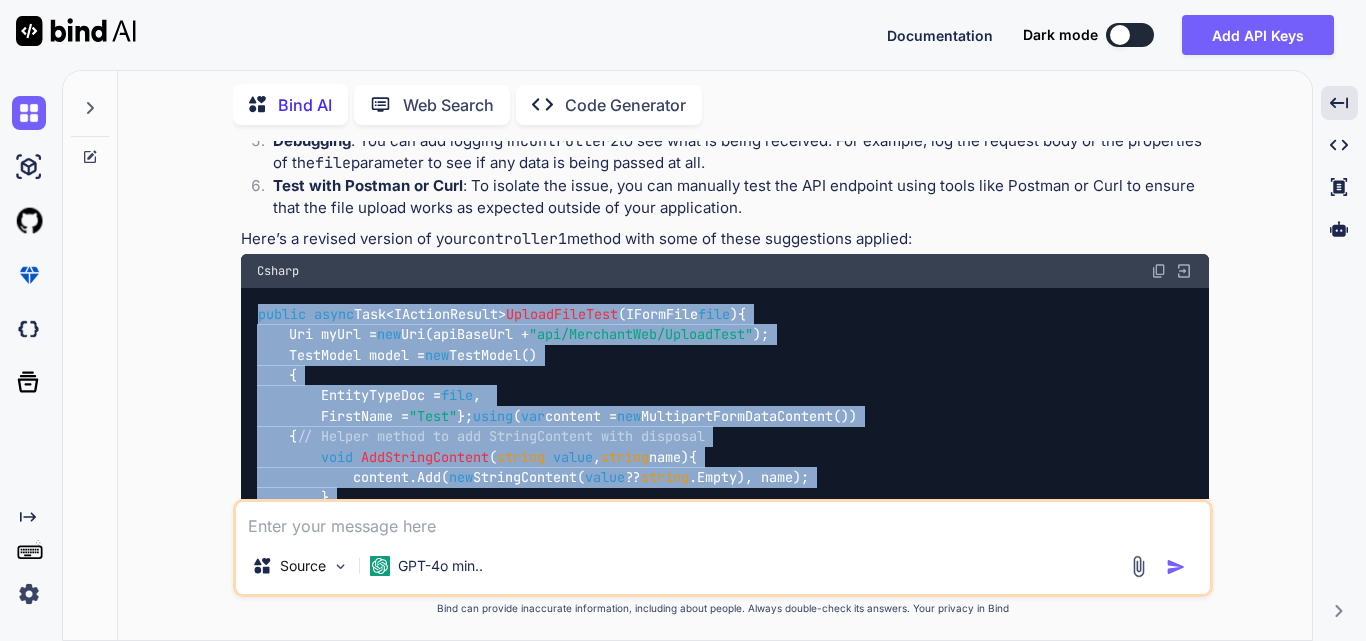drag, startPoint x: 629, startPoint y: 391, endPoint x: 258, endPoint y: 338, distance: 374.7666 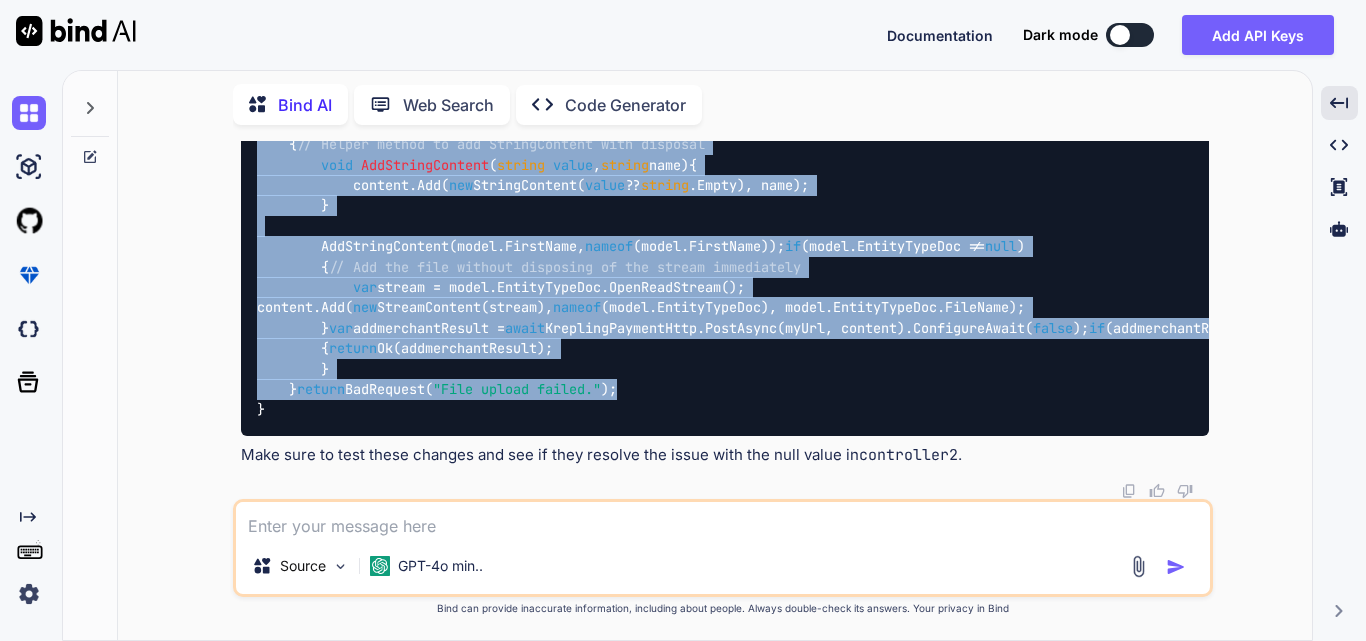 scroll, scrollTop: 1369, scrollLeft: 0, axis: vertical 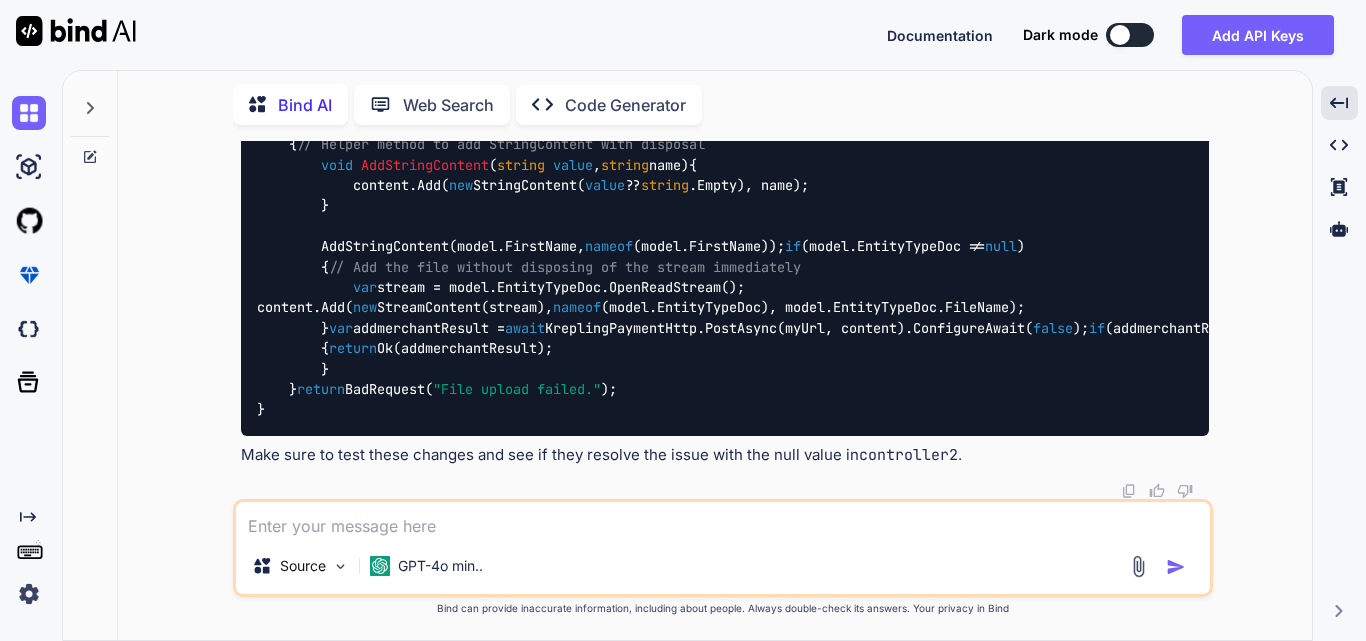 click on "public async Task<IActionResult> UploadFileTest ( IFormFile file )
{
Uri myUrl = new Uri(apiBaseUrl + "api/MerchantWeb/UploadTest" );
TestModel model = new TestModel()
{
EntityTypeDoc = file ,
FirstName = "Test"
};
using ( var content = new MultipartFormDataContent())
{
// Helper method to add StringContent with disposal
void AddStringContent ( string value , string name )
{
content.Add( new StringContent( value ?? string.Empty), name);
}
AddStringContent(model.FirstName, nameof(model.FirstName));
if (model.EntityTypeDoc != null)
{
// Add the file without disposing of the stream immediately
var stream = model.EntityTypeDoc.OpenReadStream();
content.Add( new StreamContent(stream), nameof(model.EntityTypeDoc), model.EntityTypeDoc.FileName);
}
var addmerchantResult = await false );
if return" at bounding box center [725, 216] 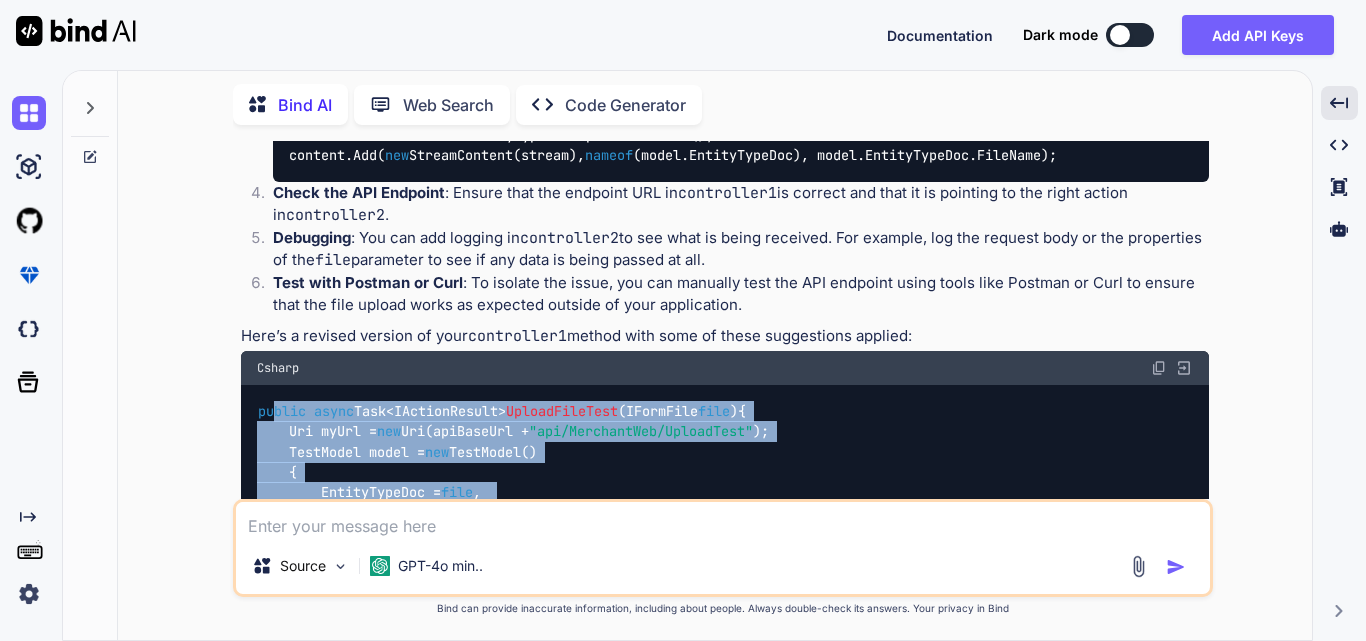 scroll, scrollTop: 769, scrollLeft: 0, axis: vertical 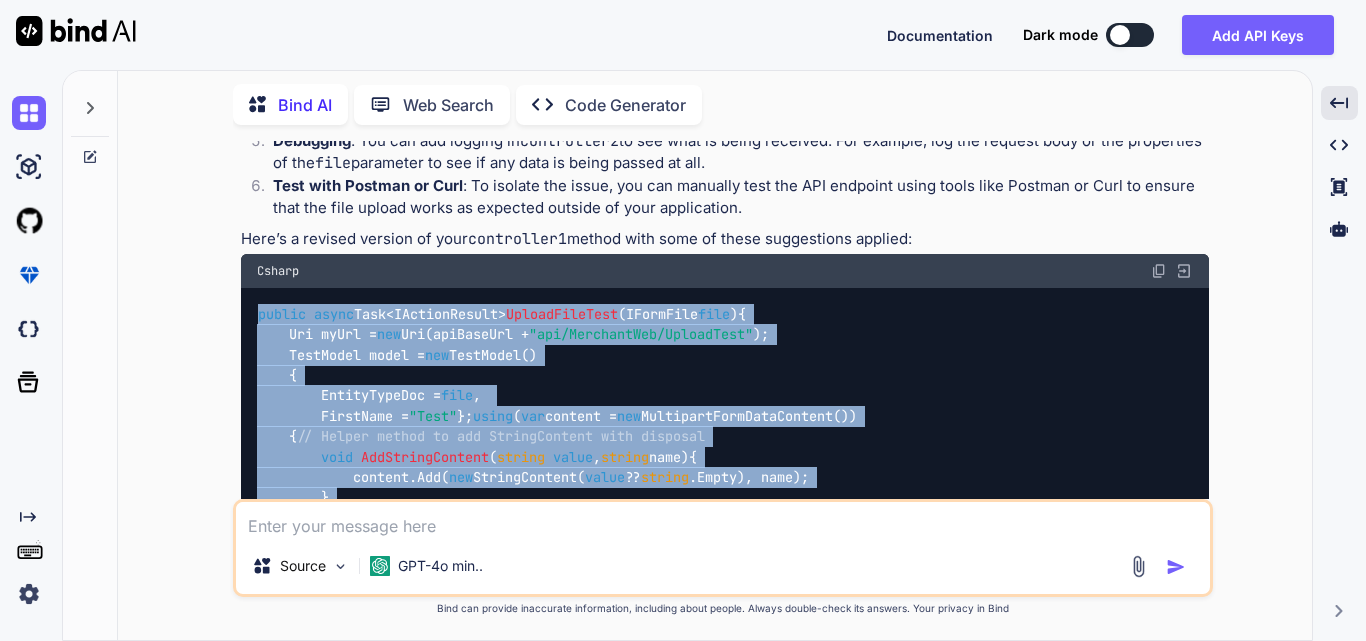 drag, startPoint x: 270, startPoint y: 419, endPoint x: 259, endPoint y: 333, distance: 86.70064 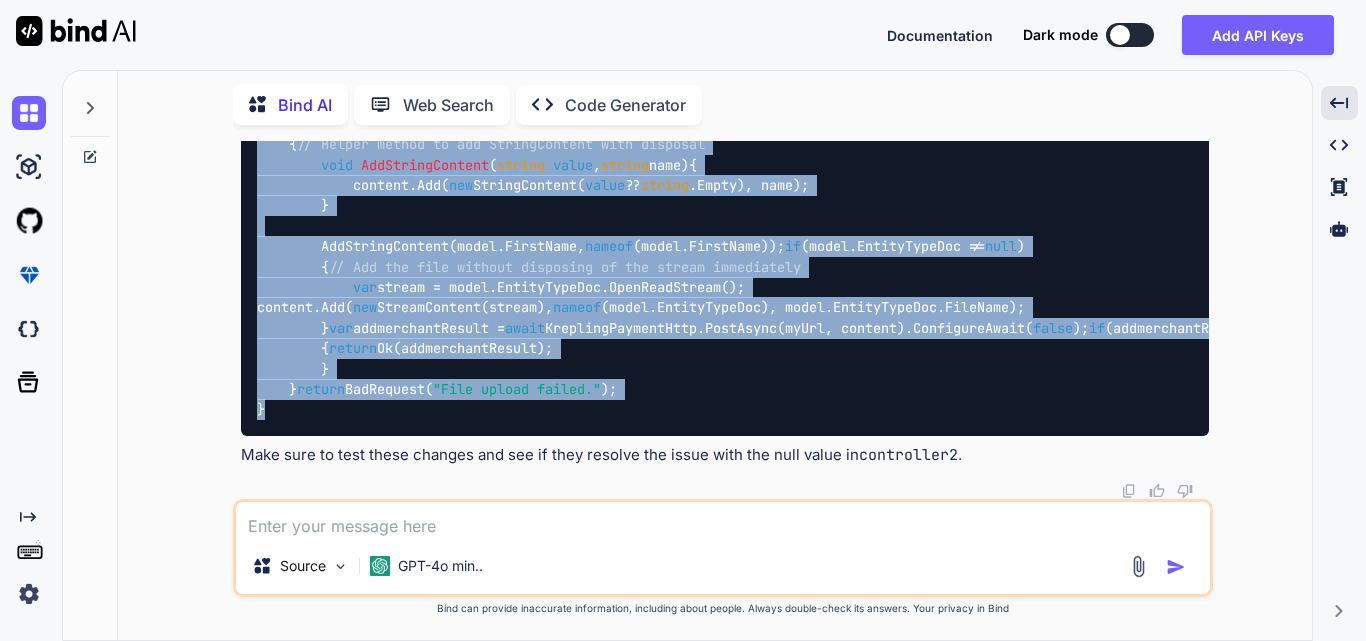 scroll, scrollTop: 1369, scrollLeft: 0, axis: vertical 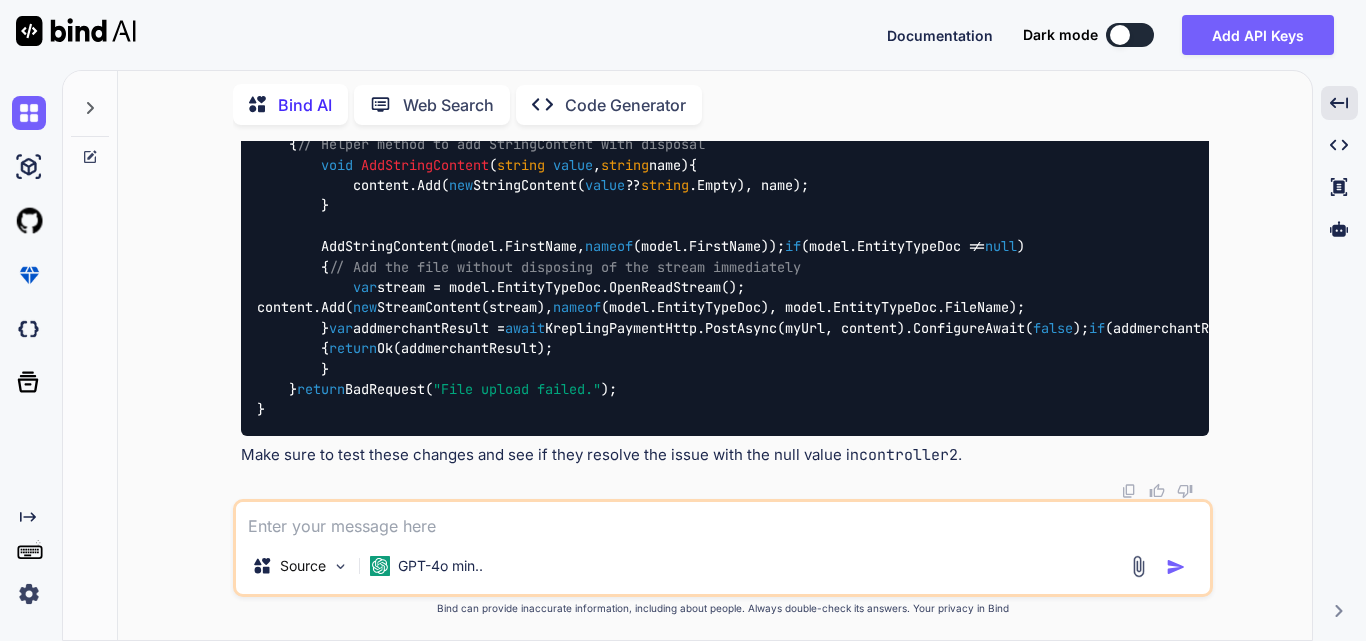 click at bounding box center [723, 520] 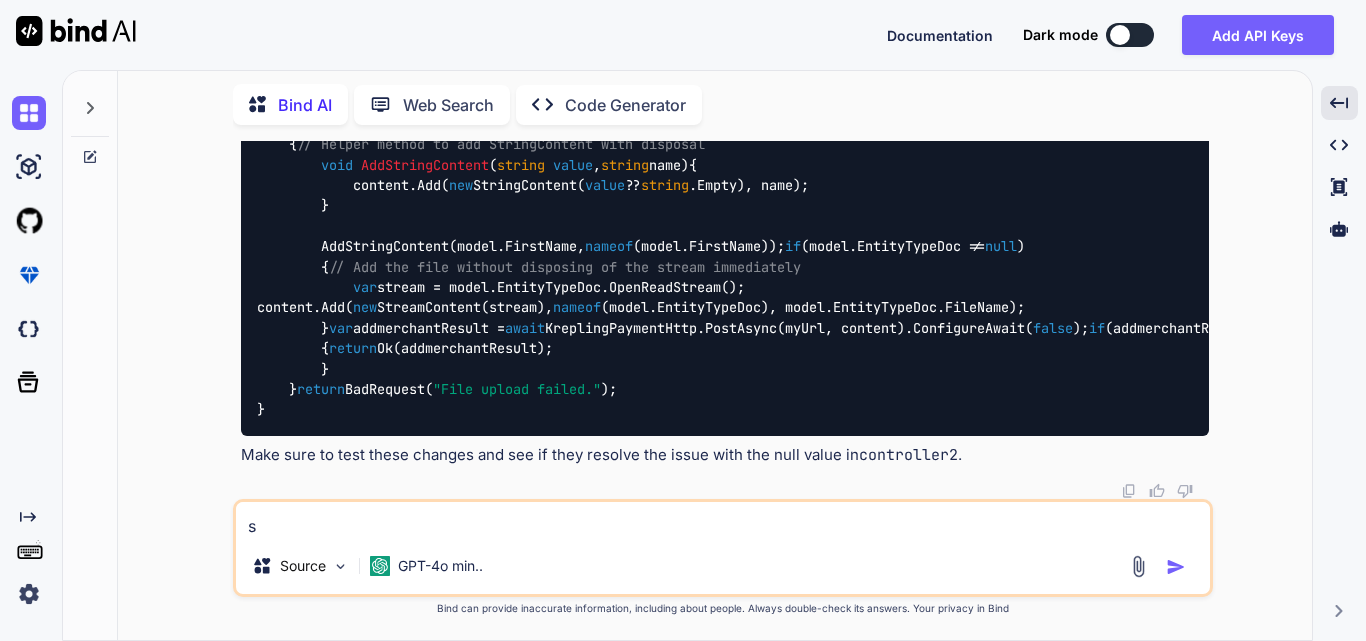 type on "sh" 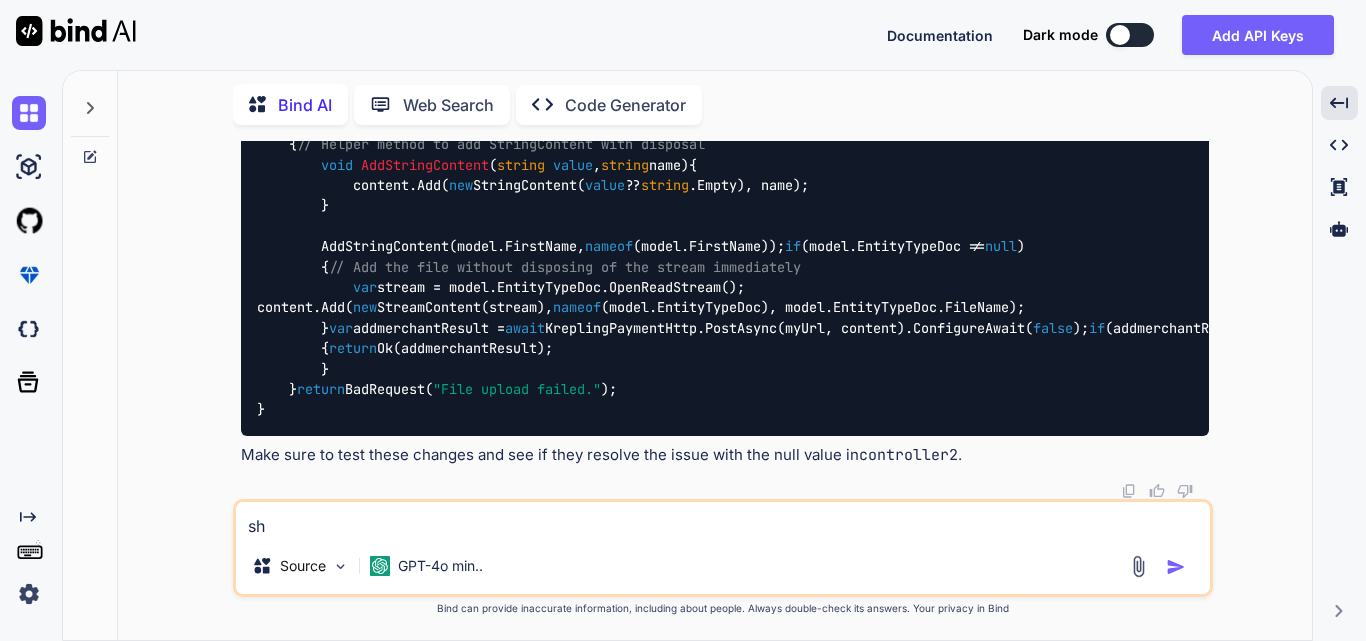 type on "sho" 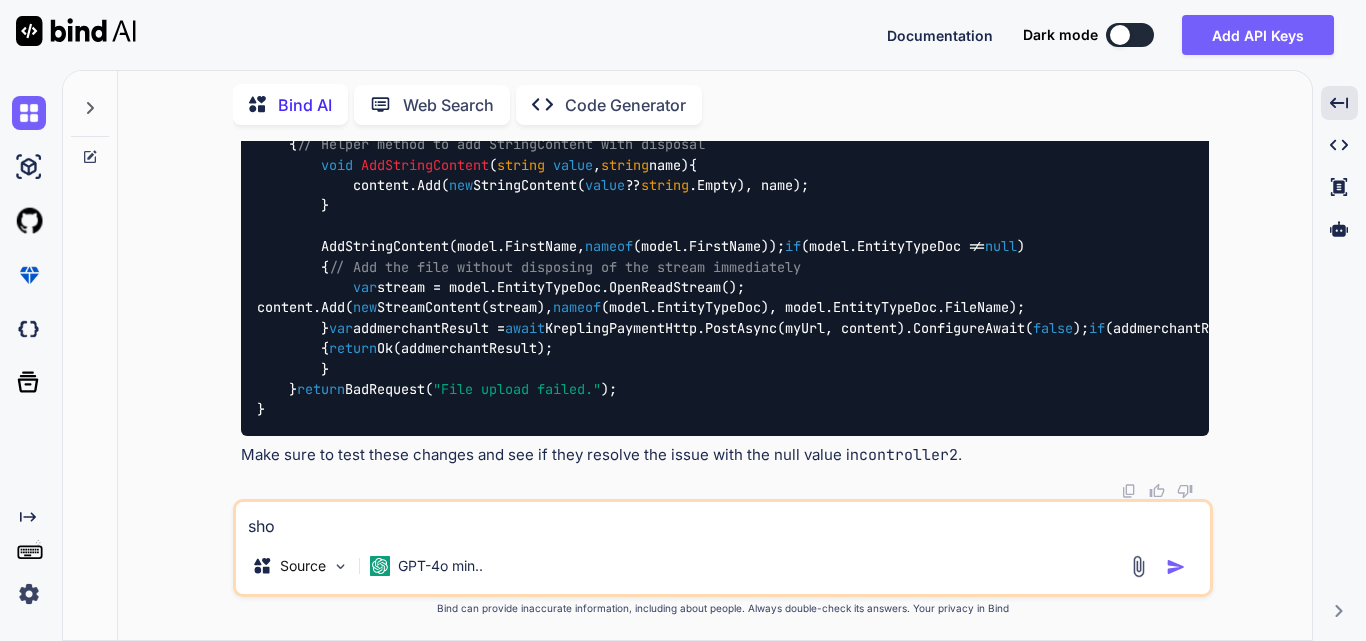 type on "shou" 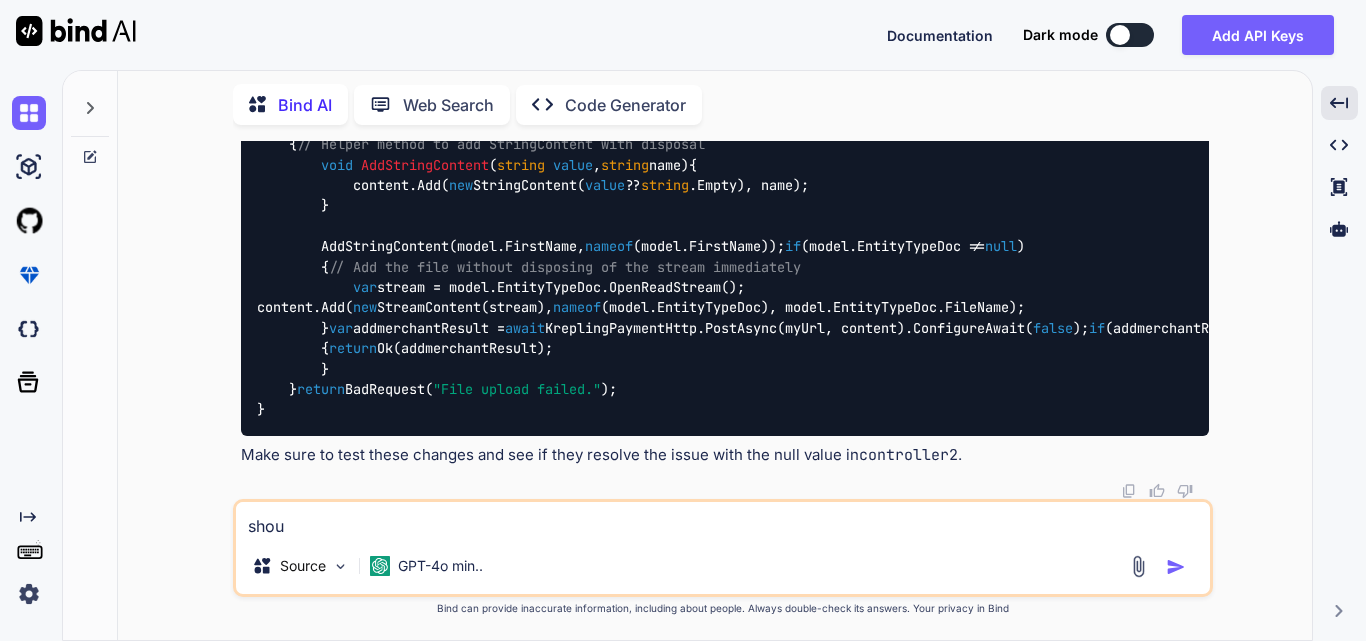 type on "shoul" 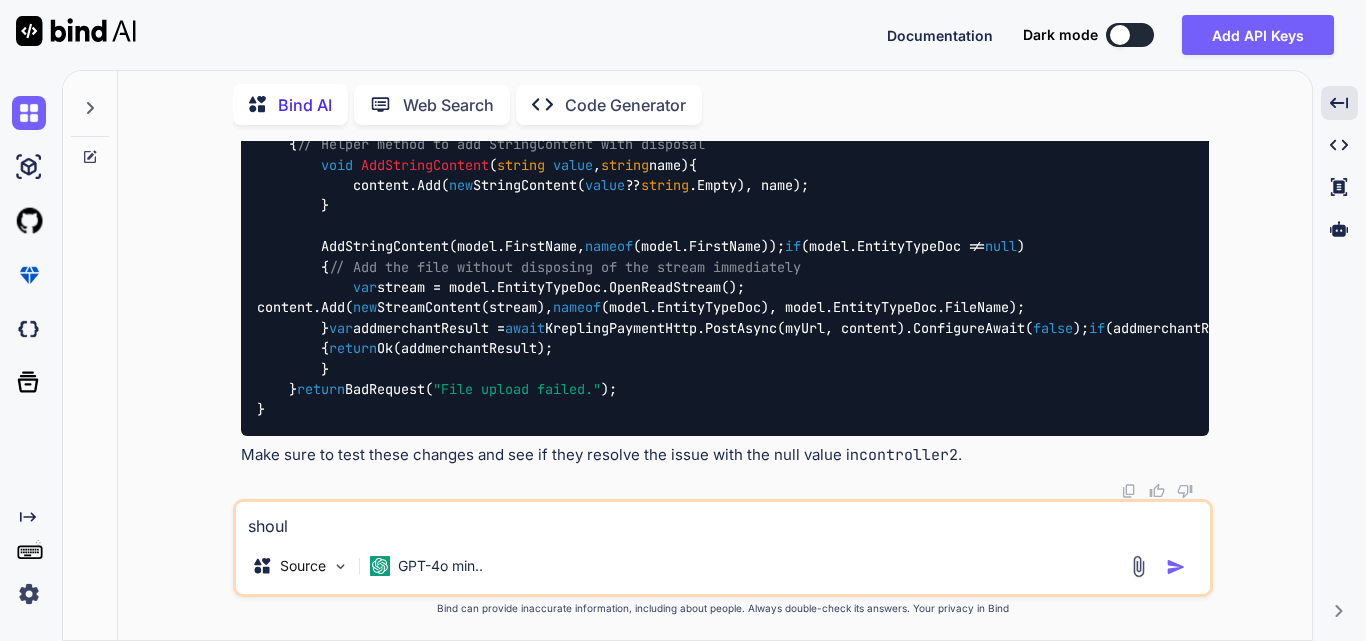 type on "shoul" 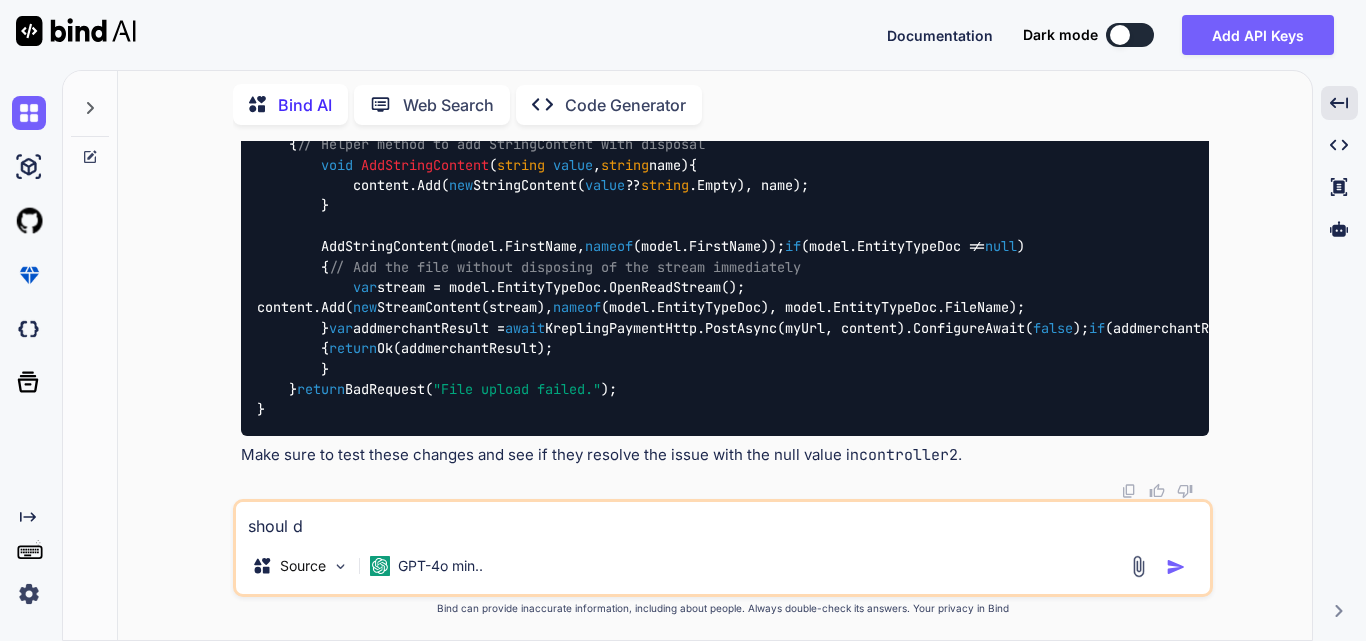 type on "shoul" 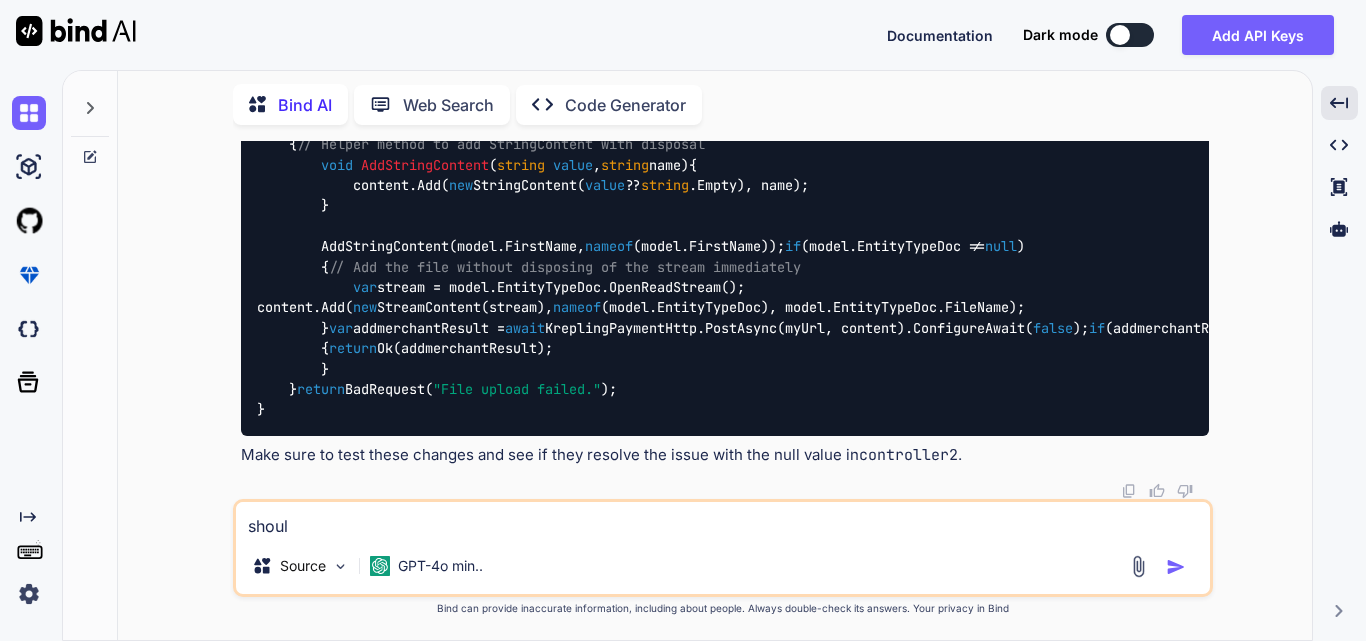 type on "shoul" 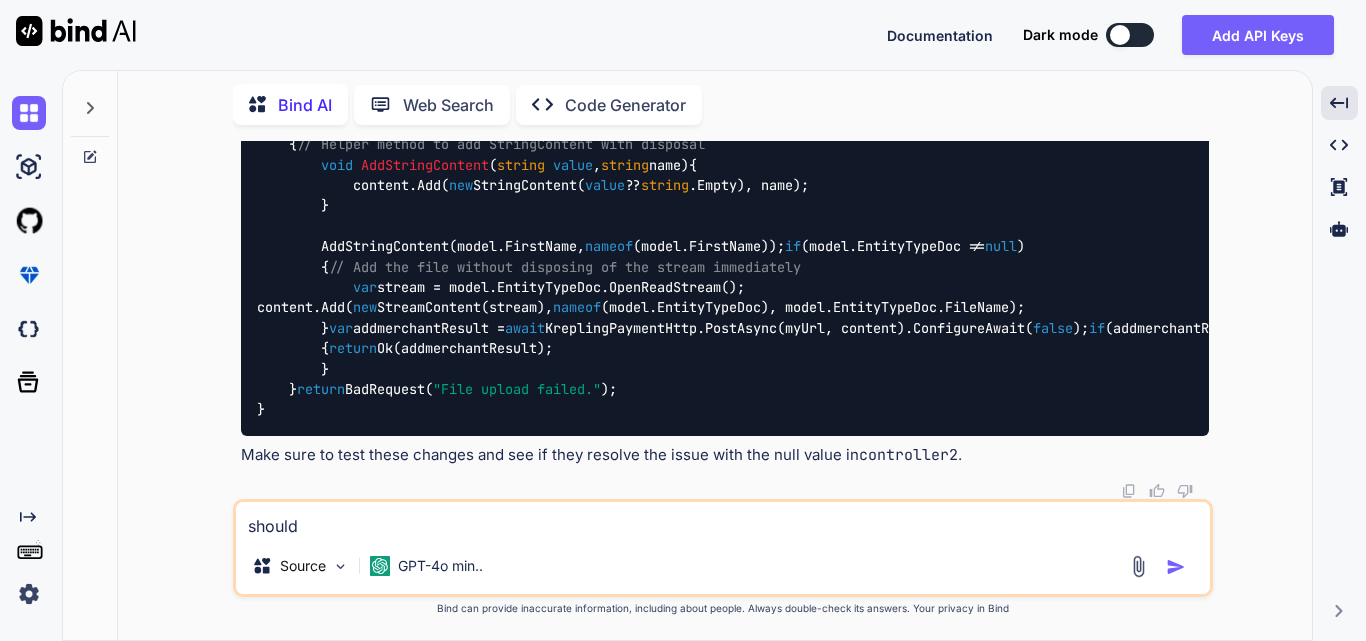 type on "should" 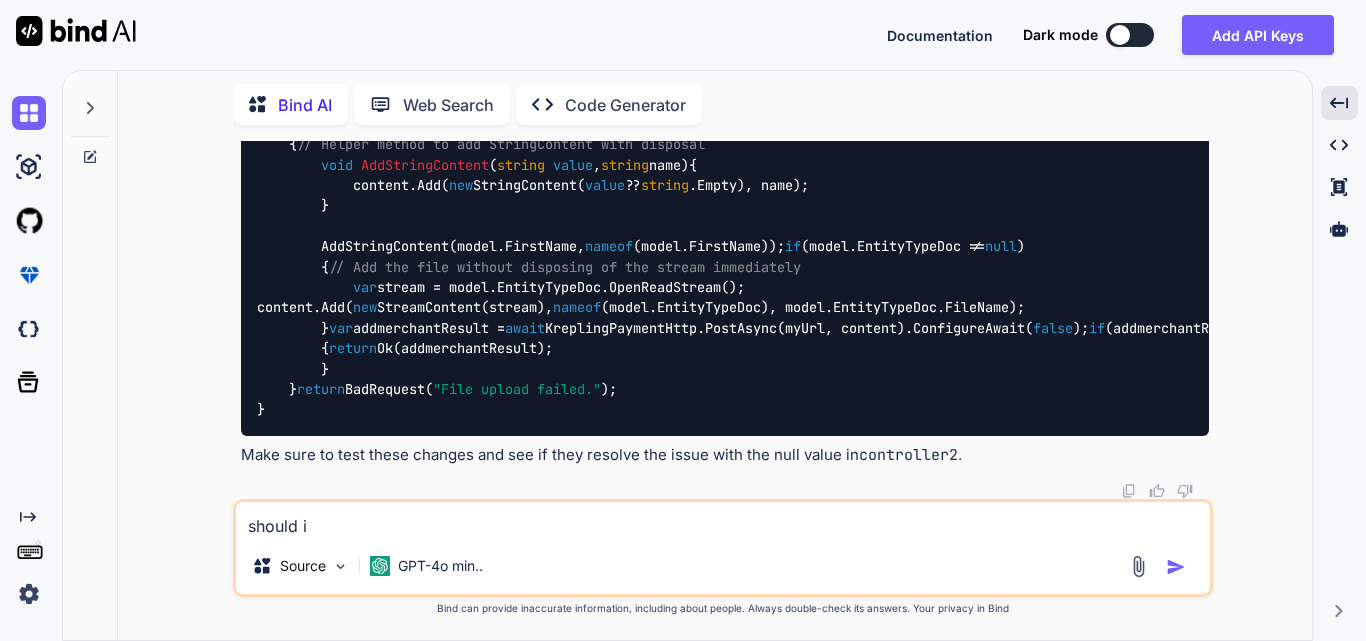 type on "should i" 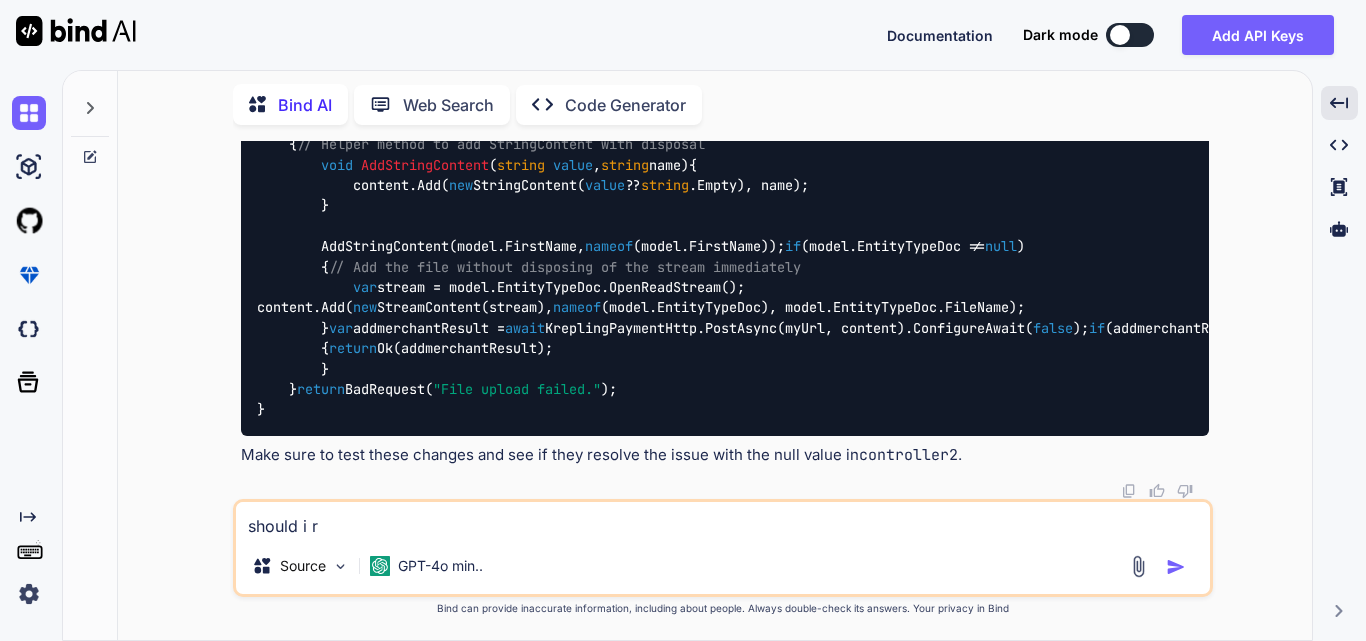 type on "should i re" 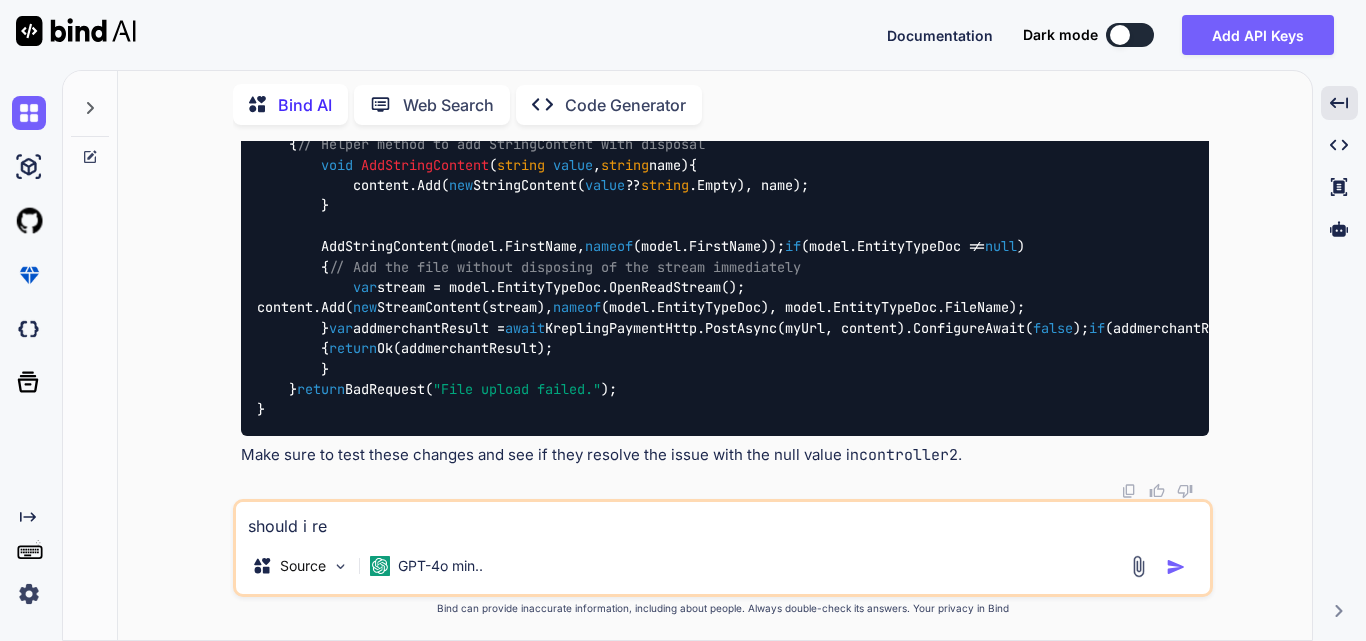 type on "should i rem" 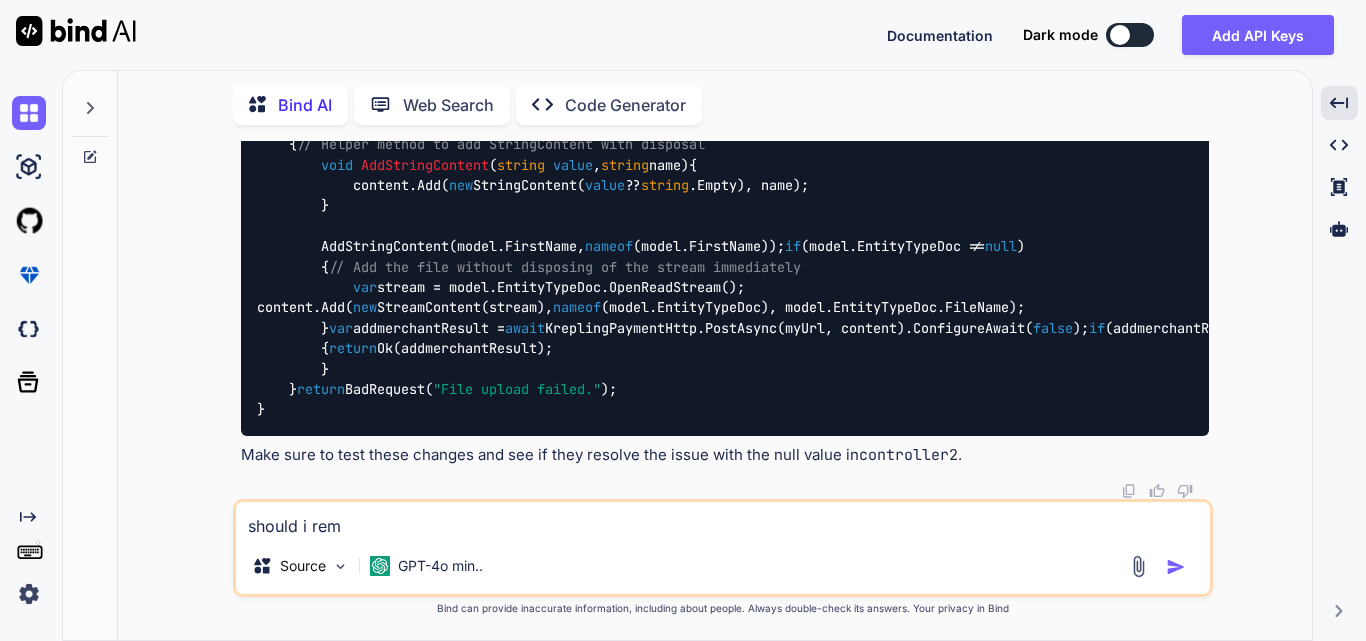 type on "should i remo" 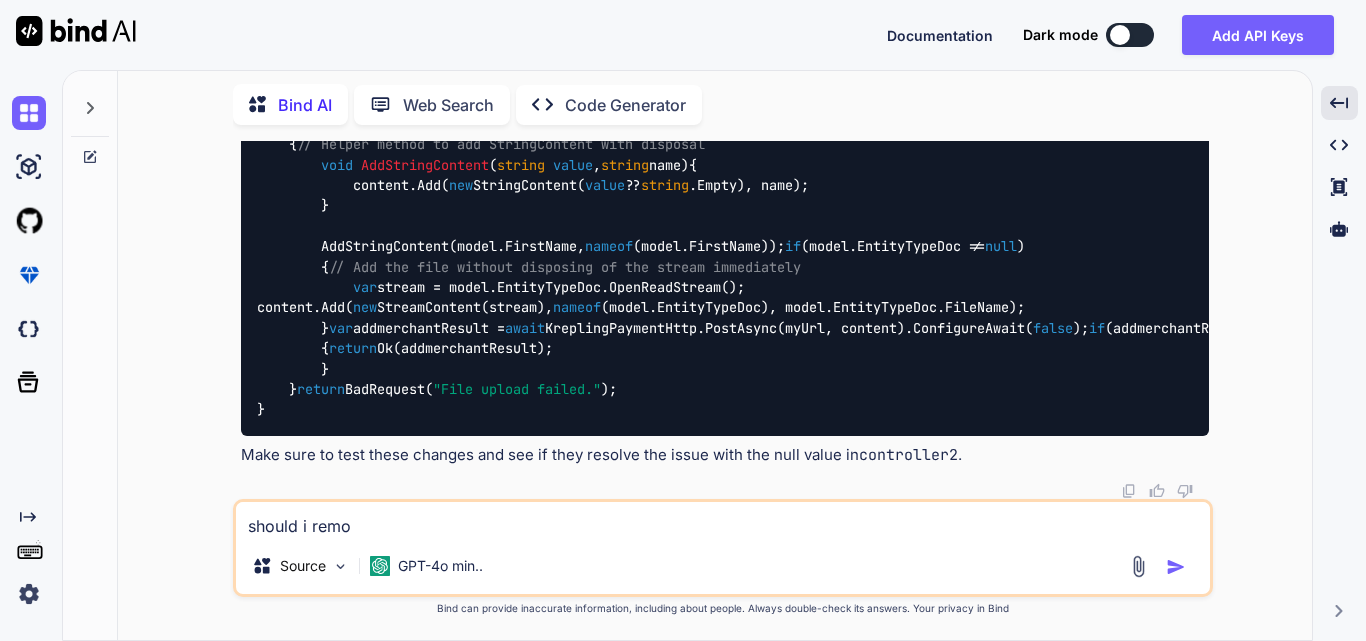 type on "should i remov" 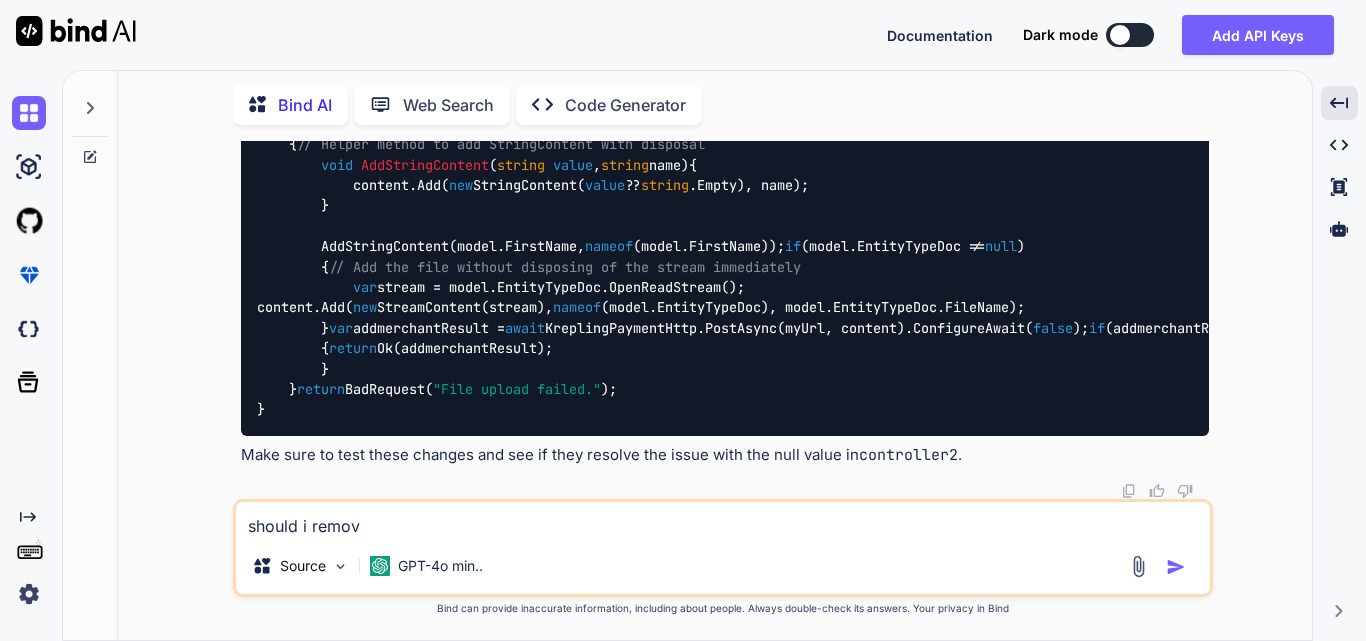 type on "should i remove" 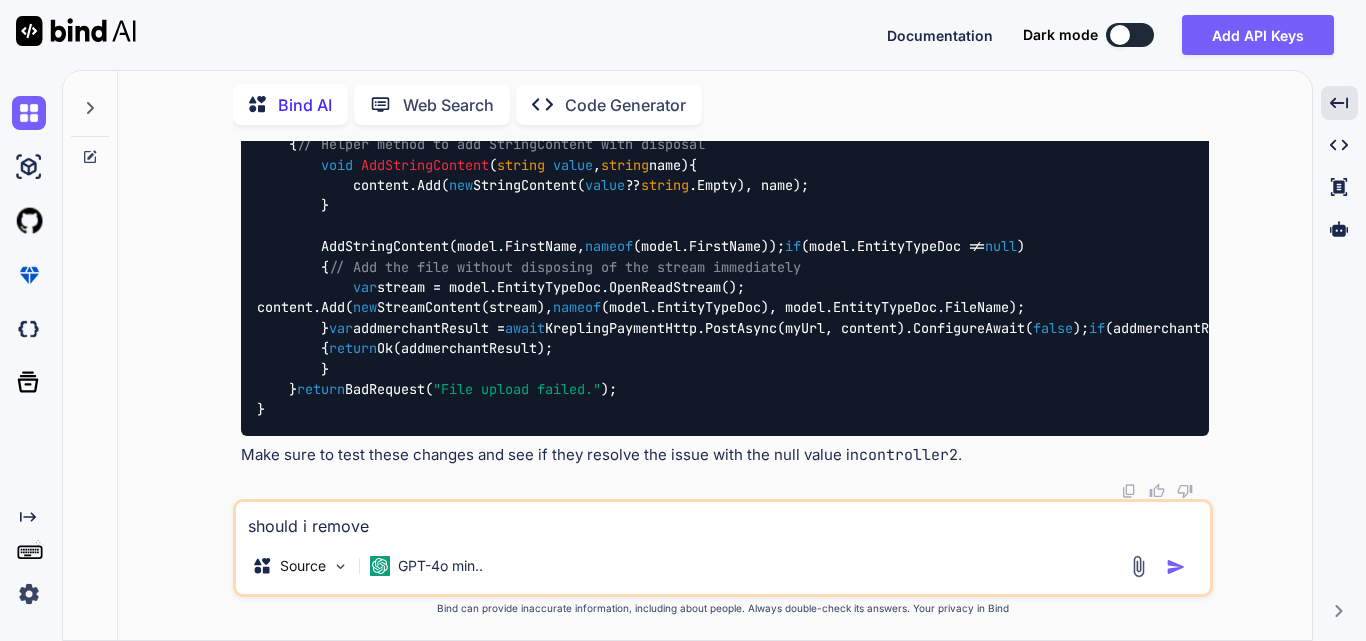 type on "should i remove" 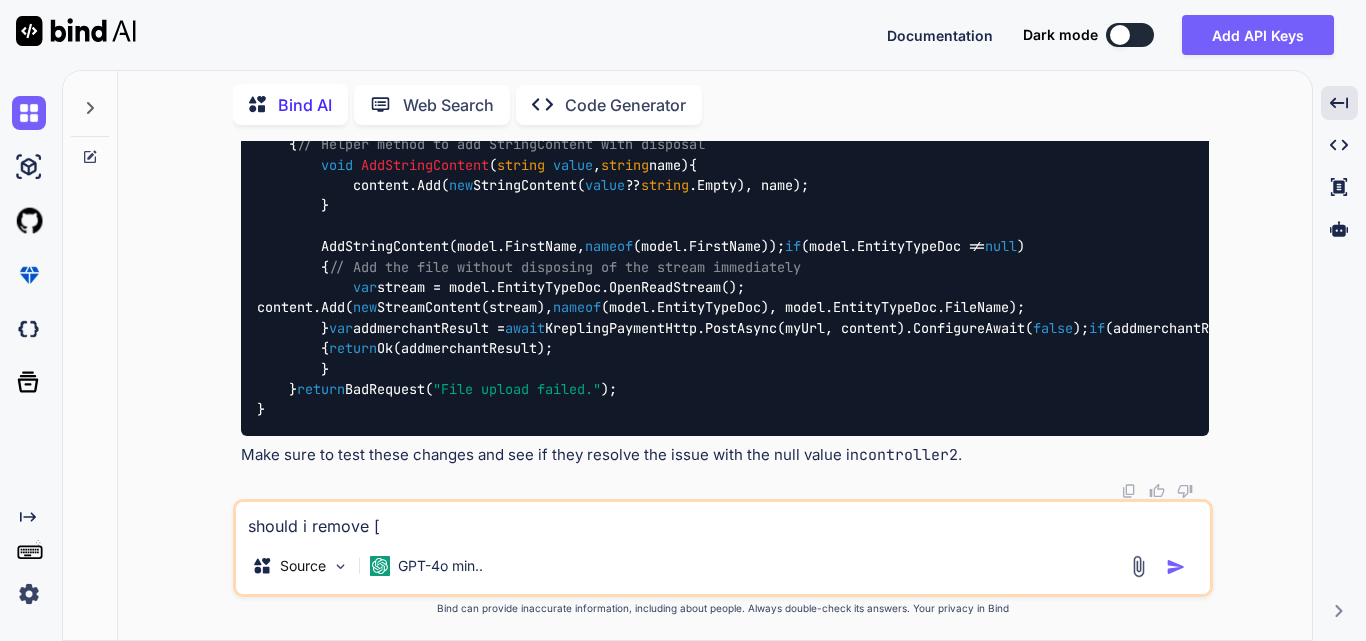 type on "should i remove []" 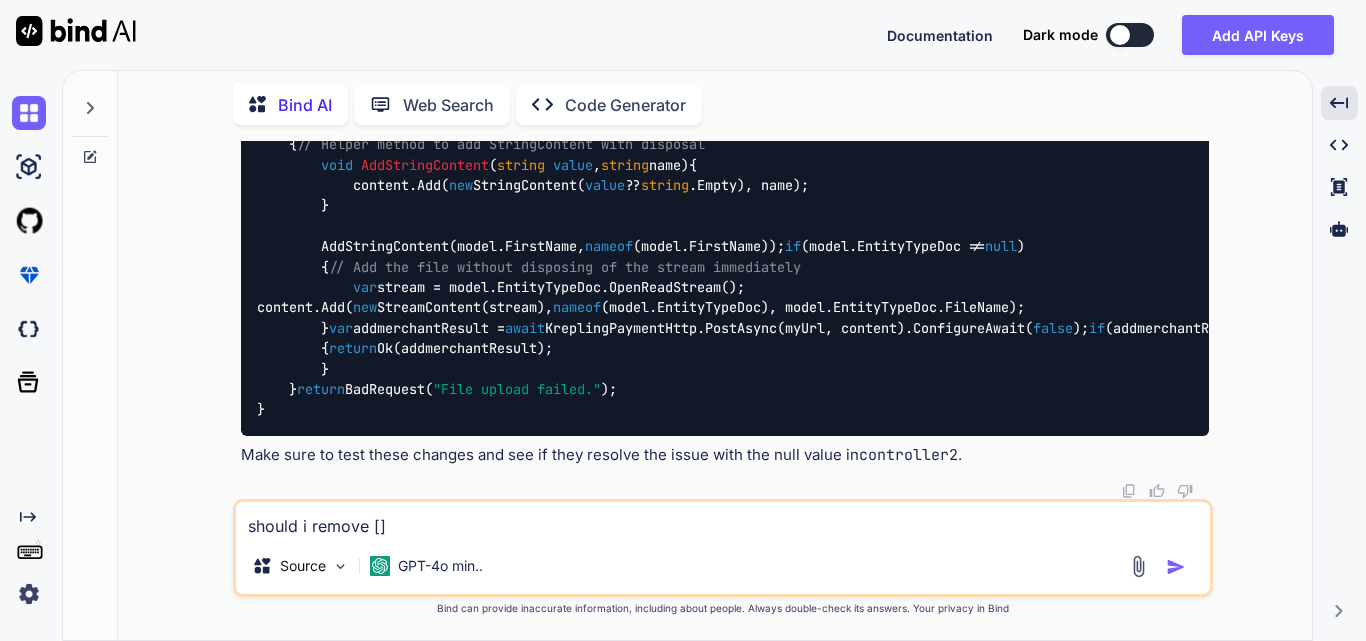 type on "should i remove [f]" 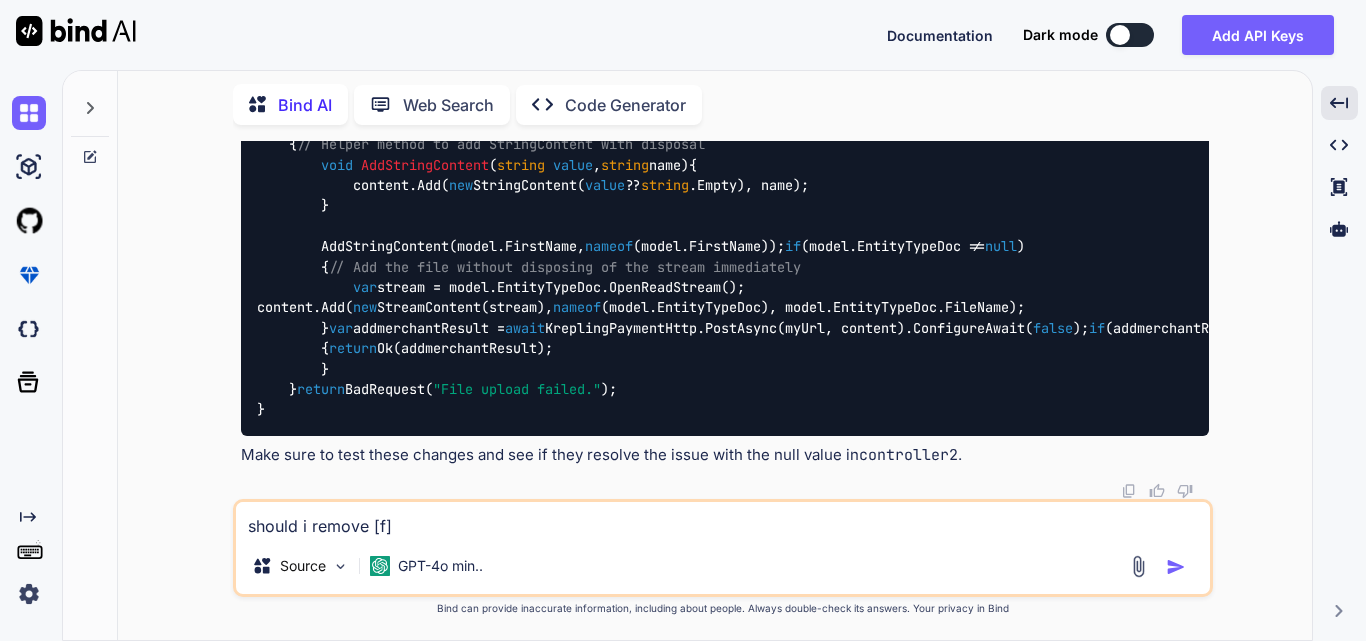 type on "should i remove [fr]" 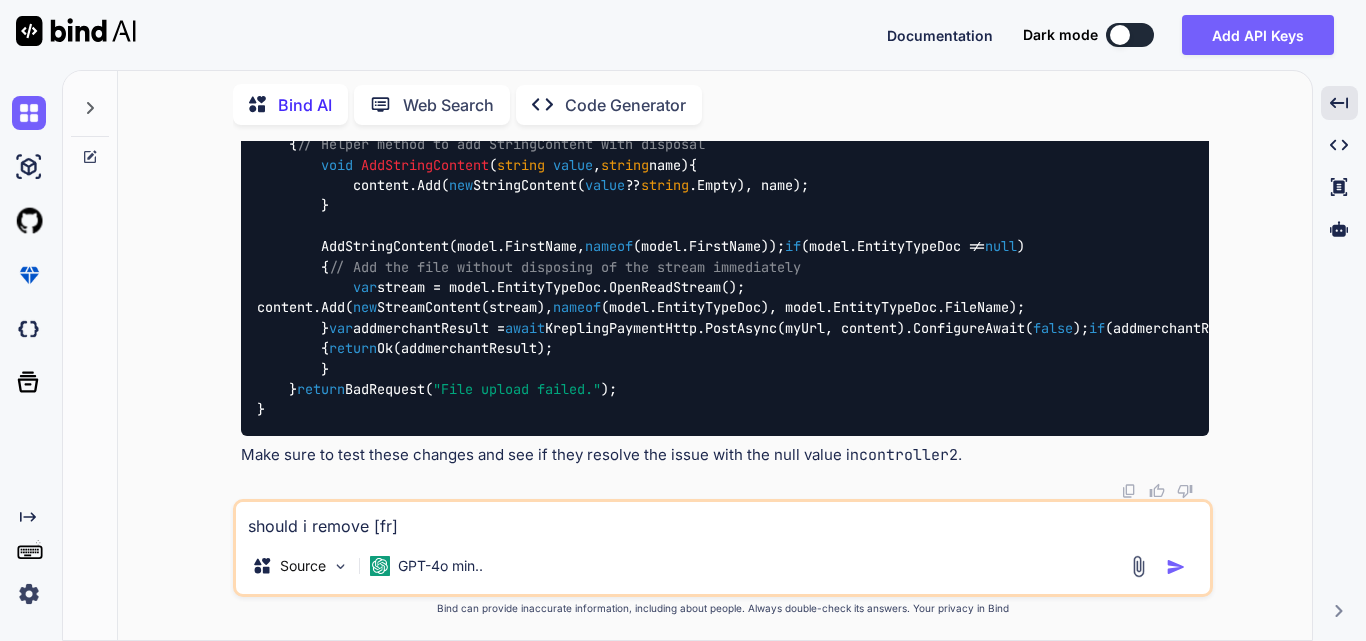 type on "should i remove [fro]" 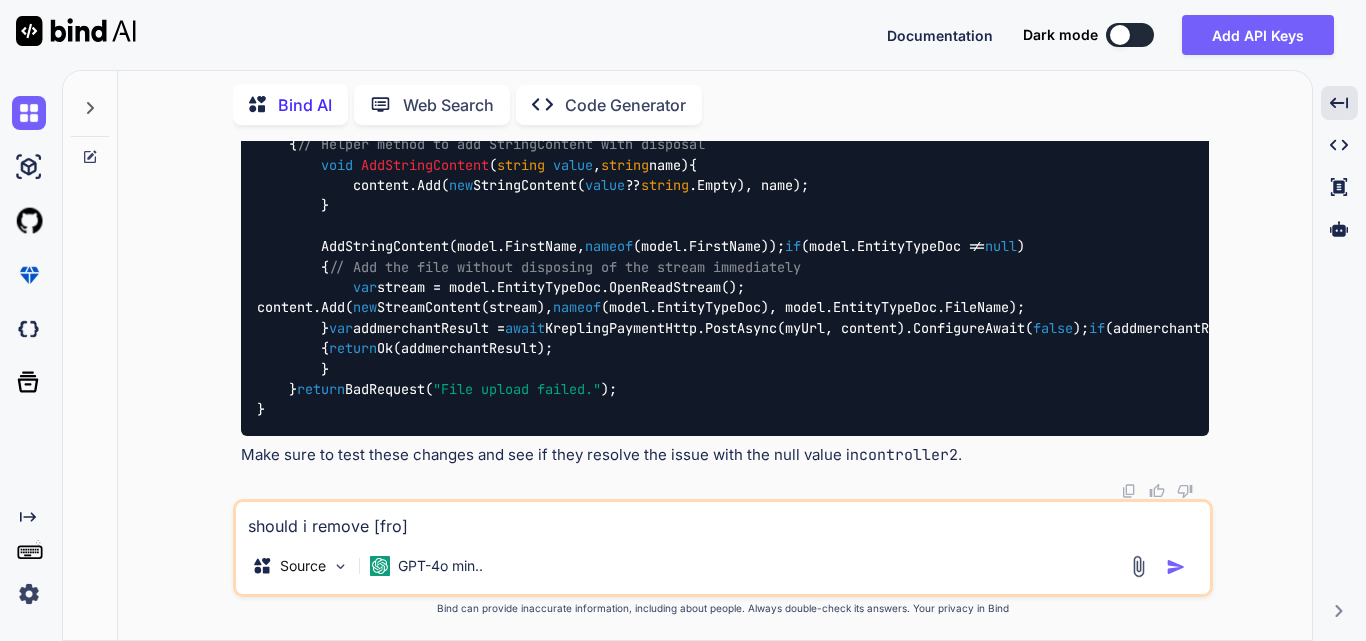 type on "should i remove [from]" 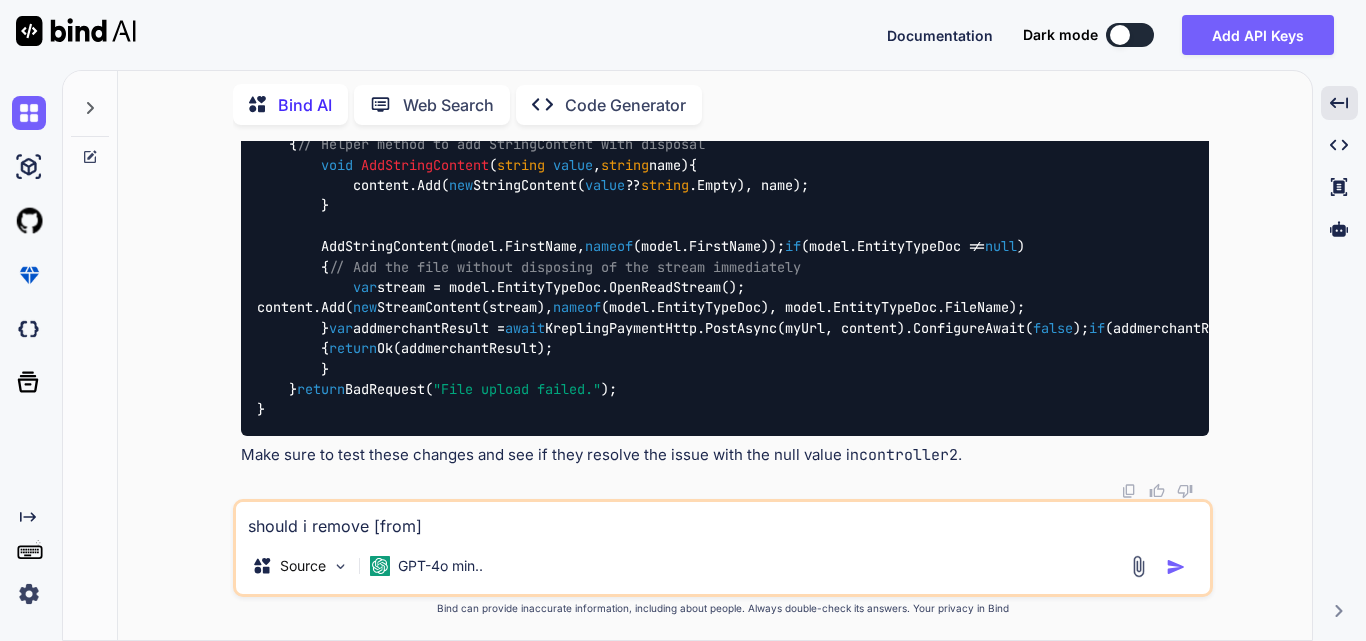 type on "should i remove [fromf]" 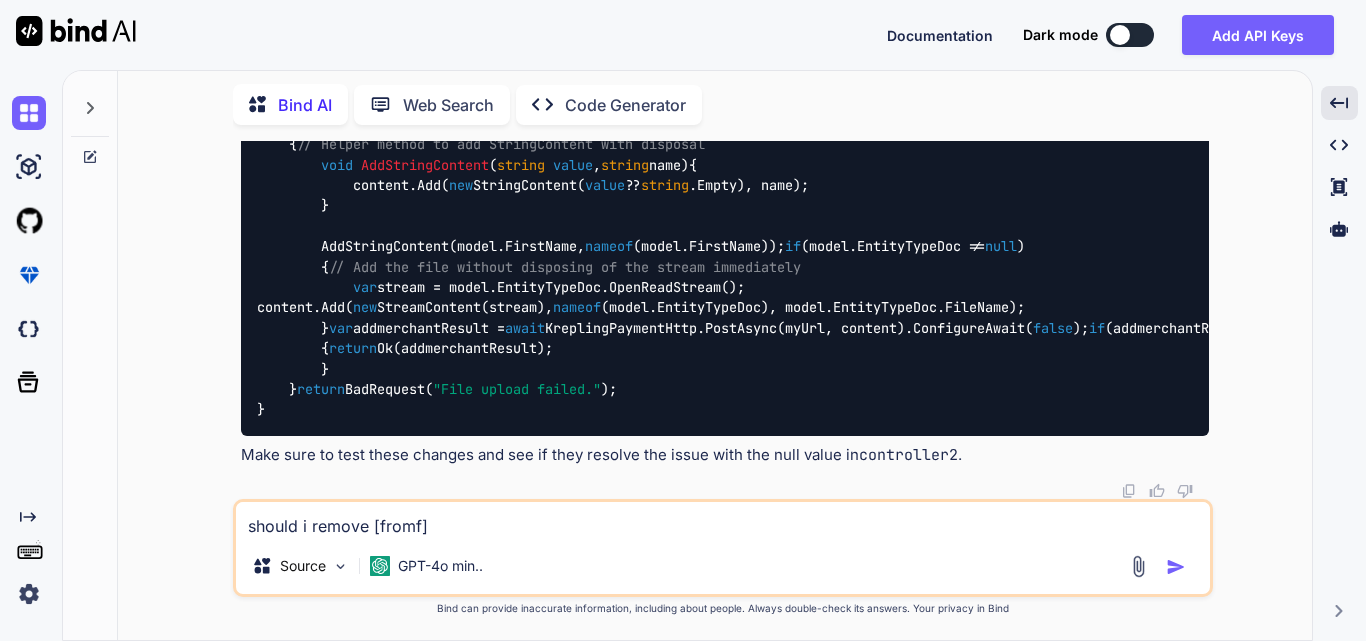 type on "should i remove [fromfo]" 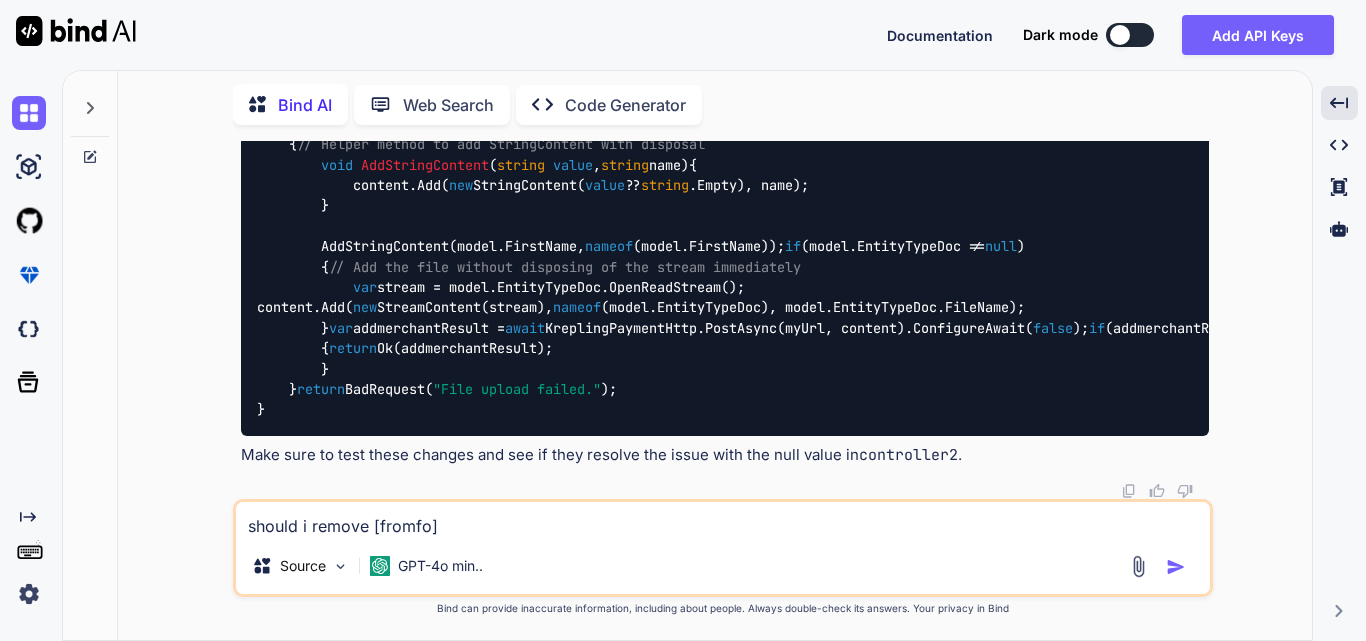 type on "should i remove [fromfor]" 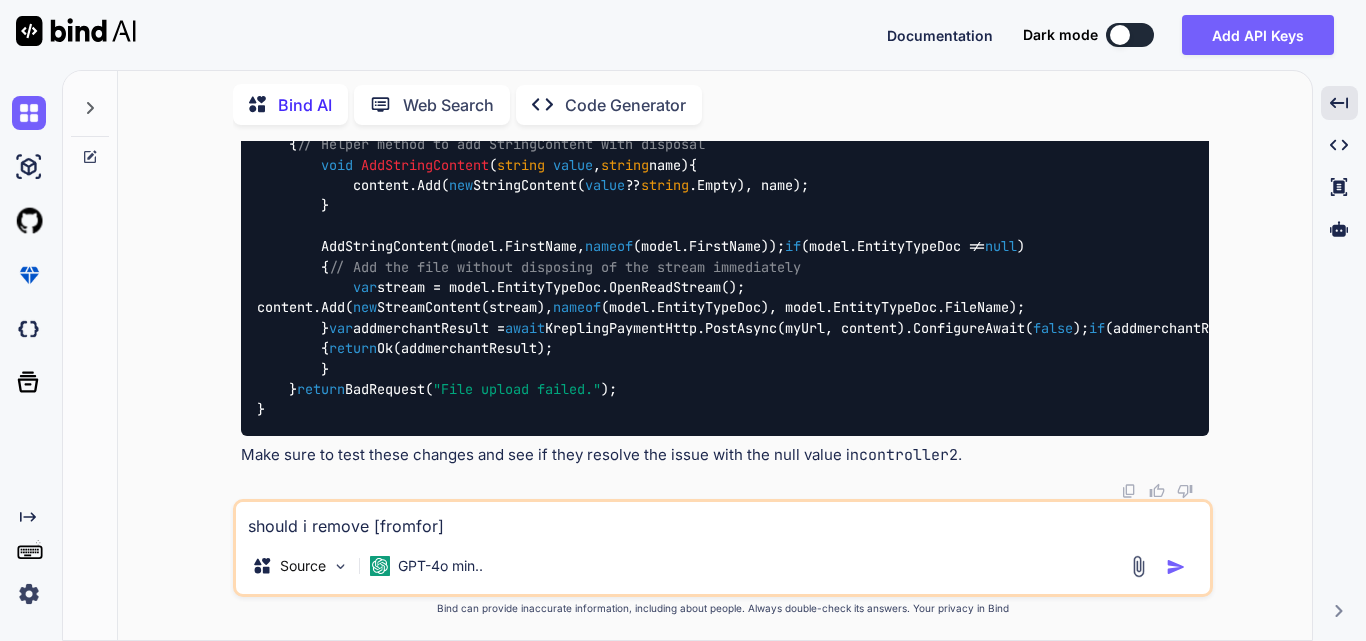 type on "should i remove [fromform]" 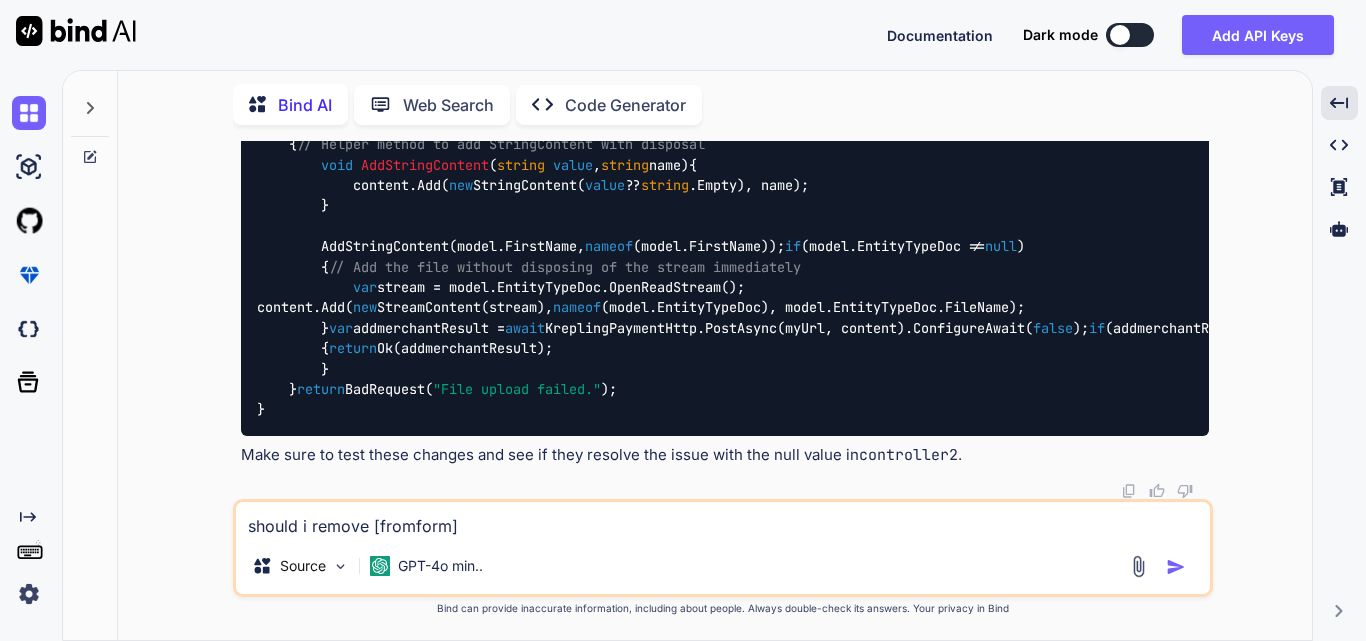 type on "should i remove [fromform]" 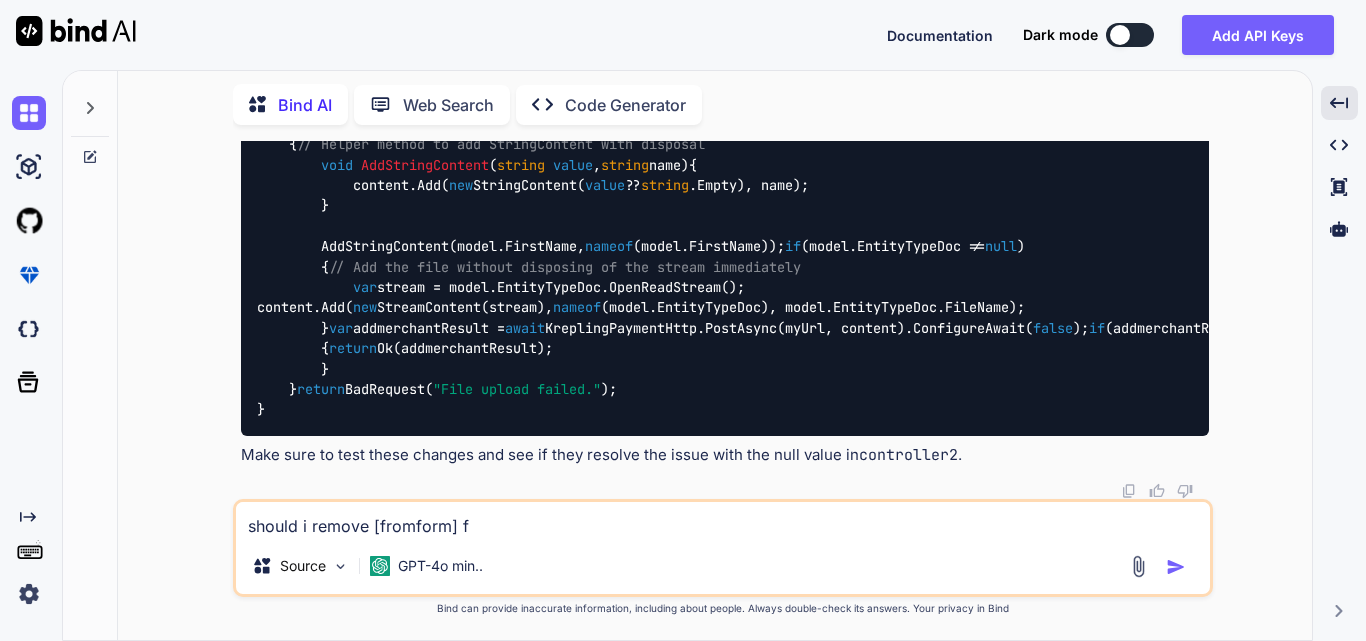 type on "should i remove [fromform] fr" 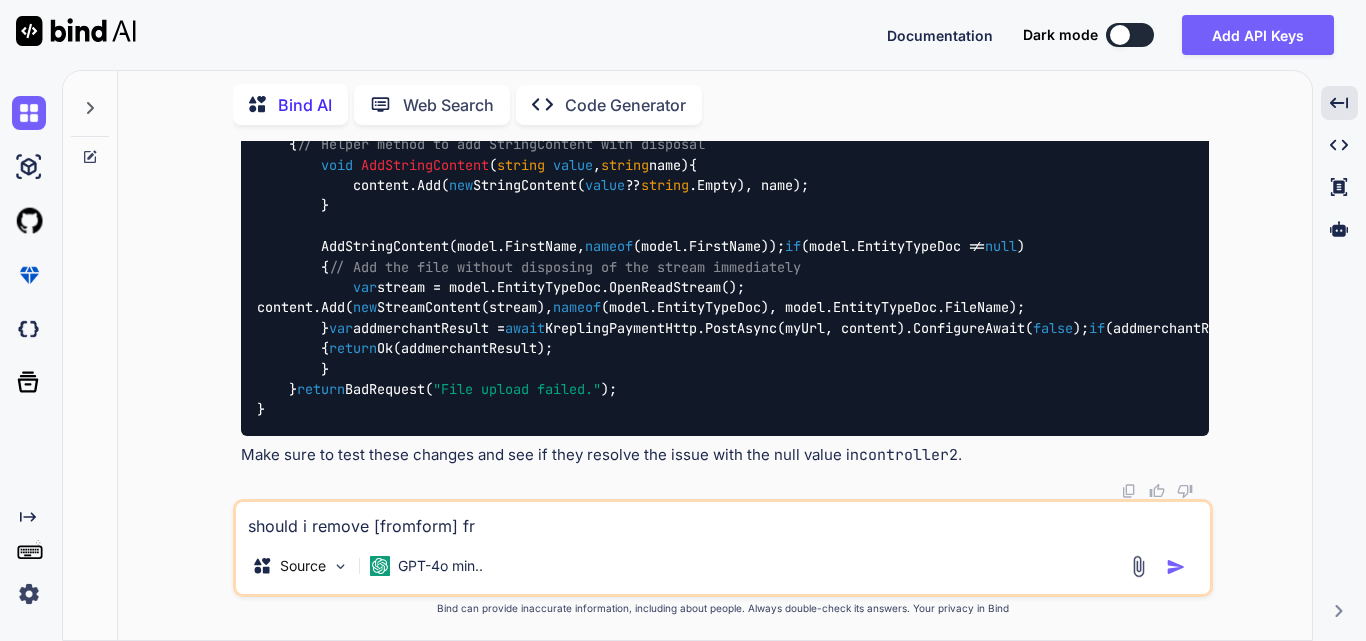 type on "should i remove [fromform] fro" 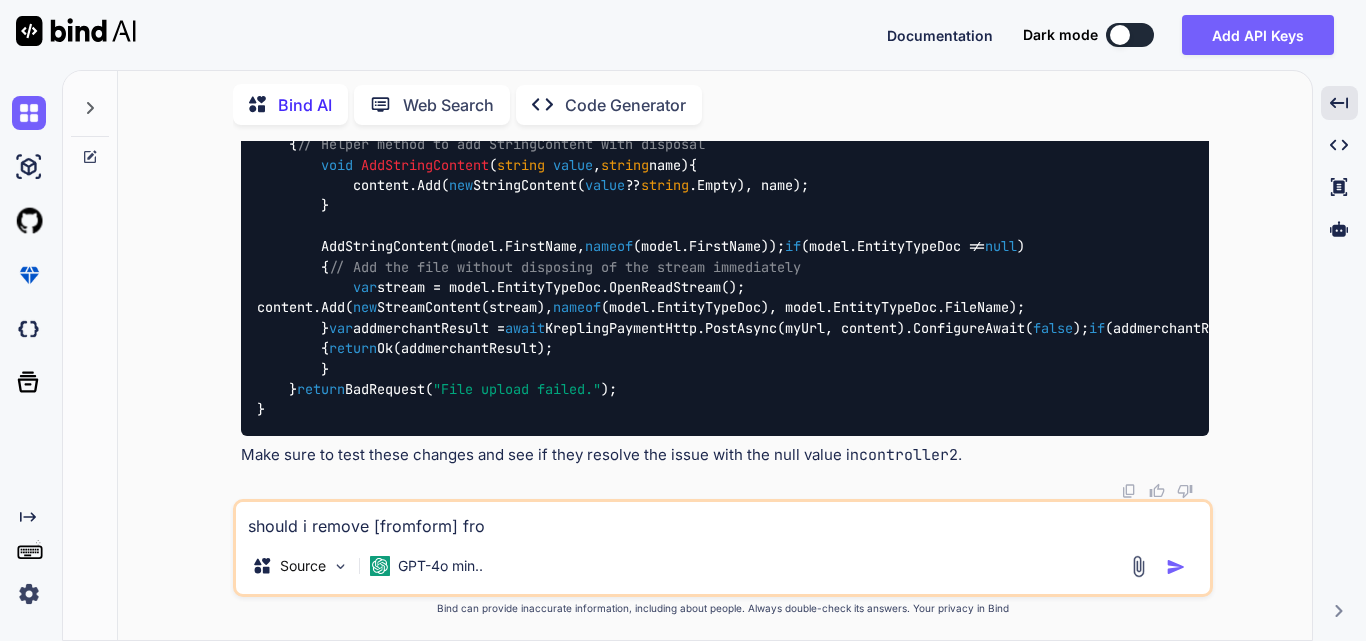 type on "should i remove [fromform] from" 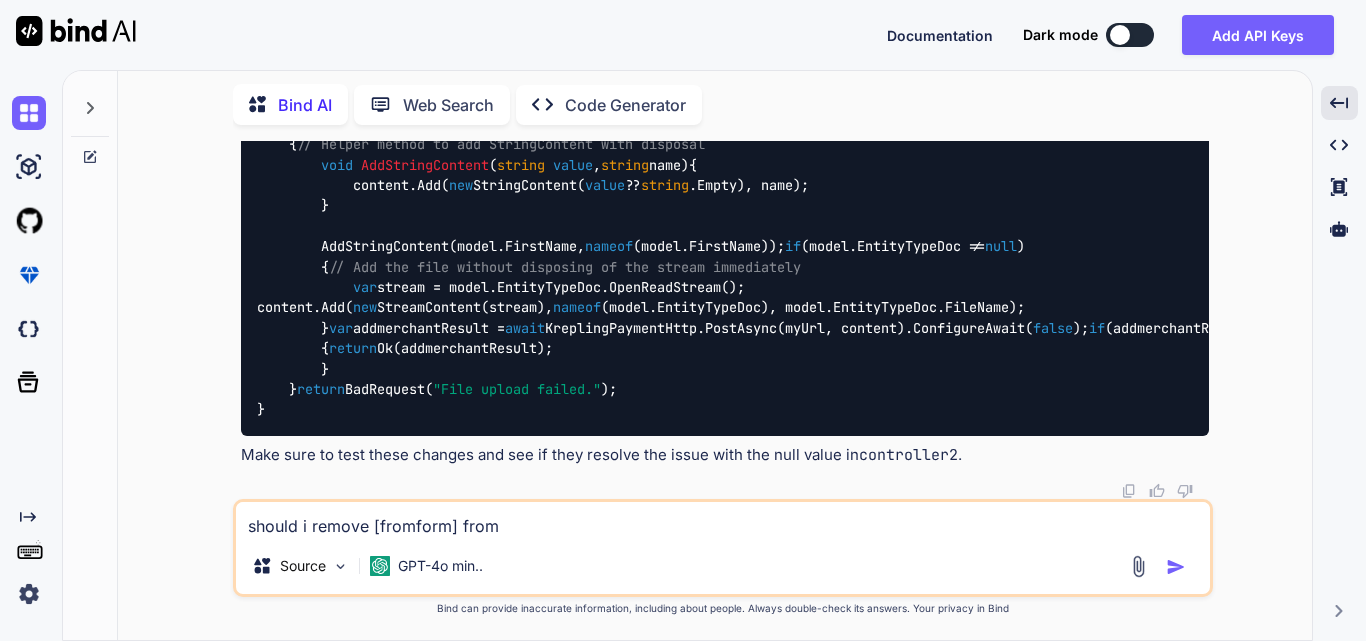 type on "should i remove [fromform] from" 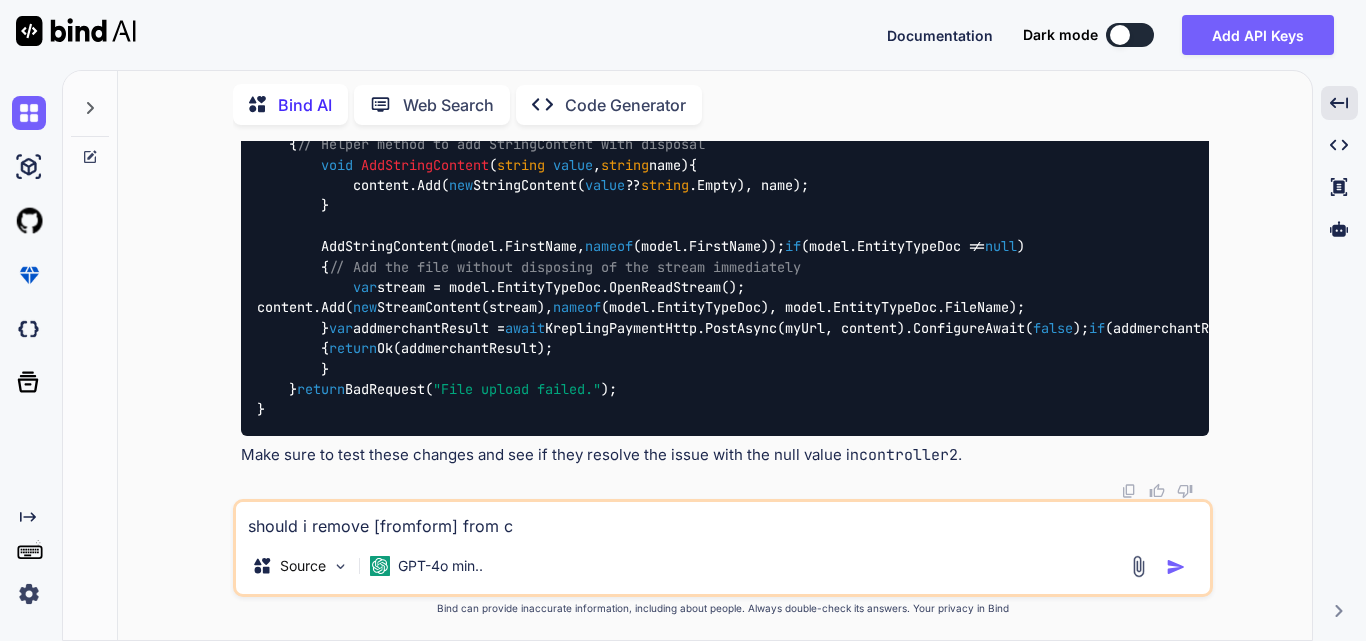 type on "should i remove [fromform] from co" 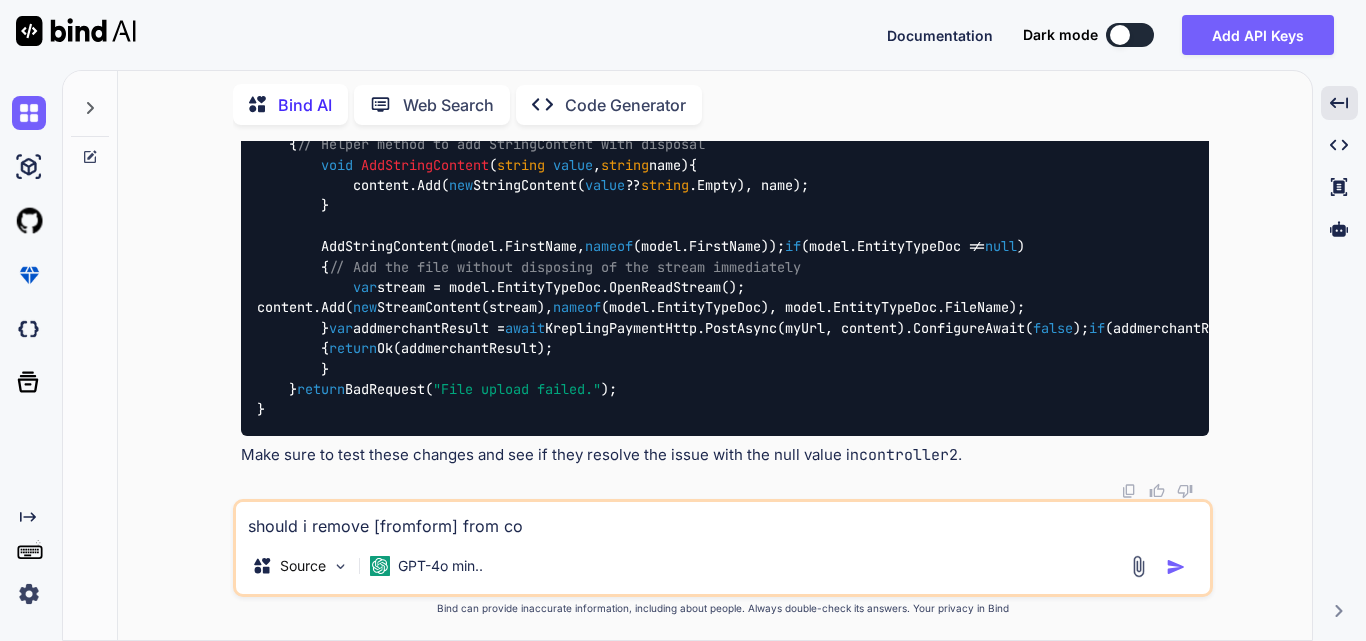 type on "should i remove [fromform] from con" 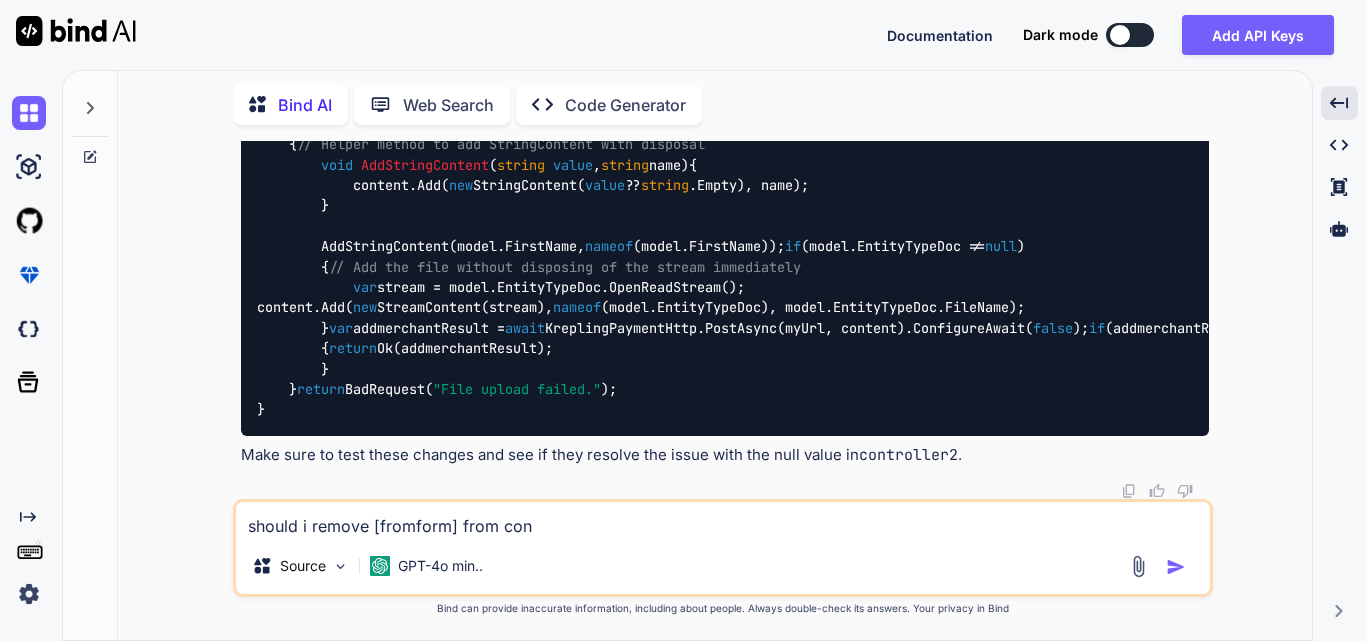 type on "should i remove [fromform] from cont" 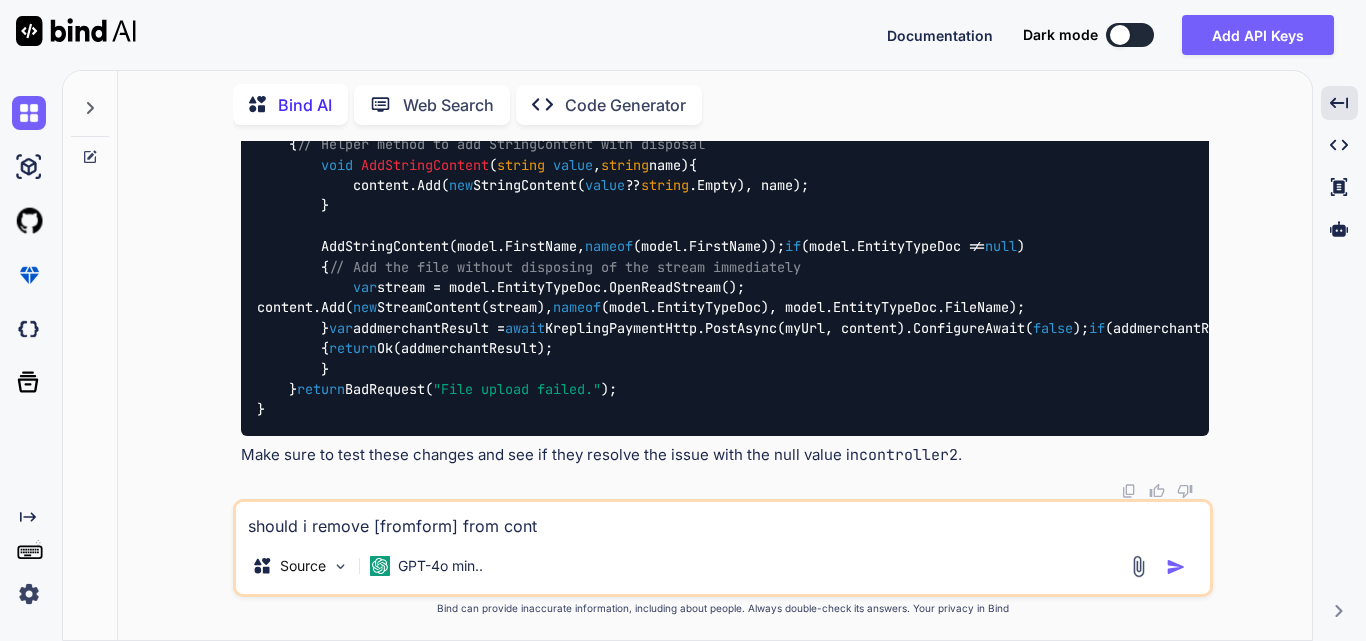 type on "should i remove [fromform] from contr" 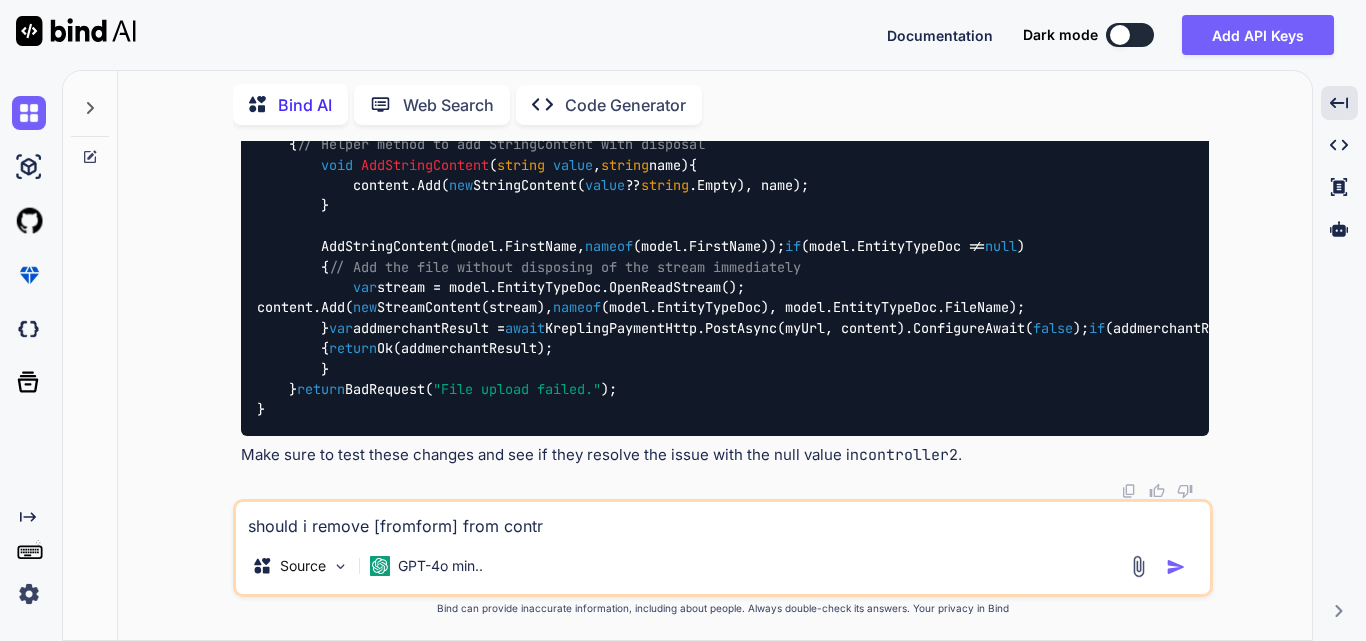 type on "should i remove [fromform] from contro" 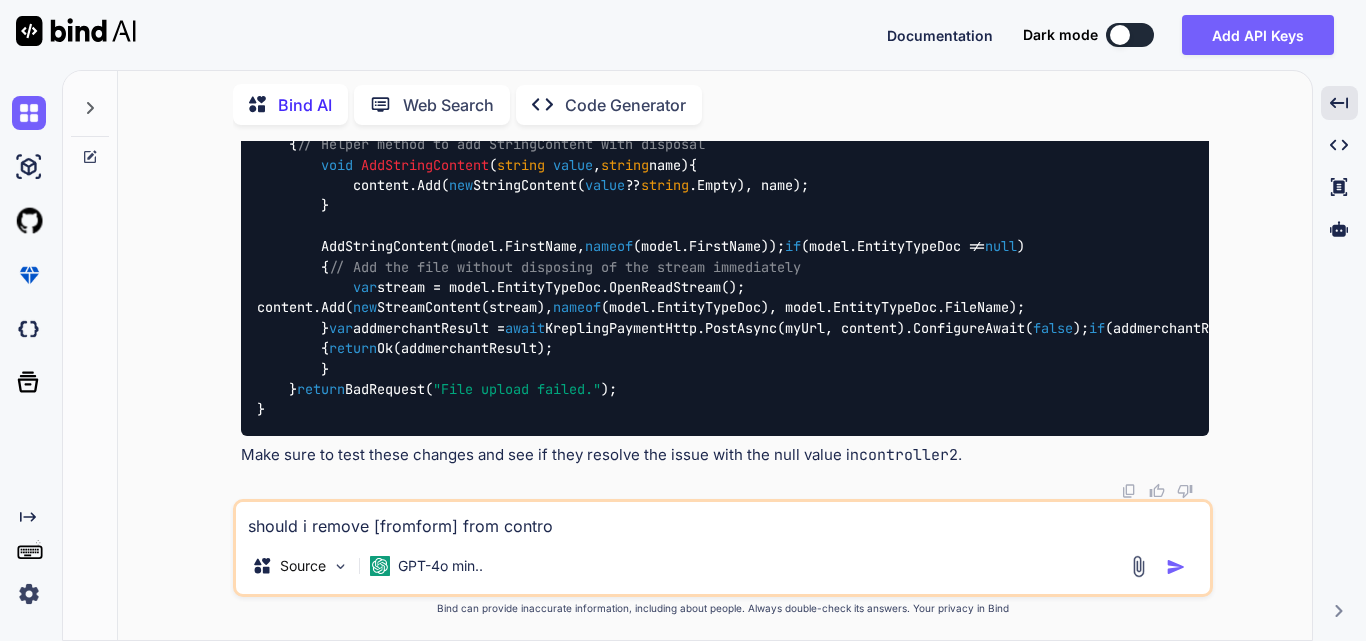 type on "should i remove [fromform] from control" 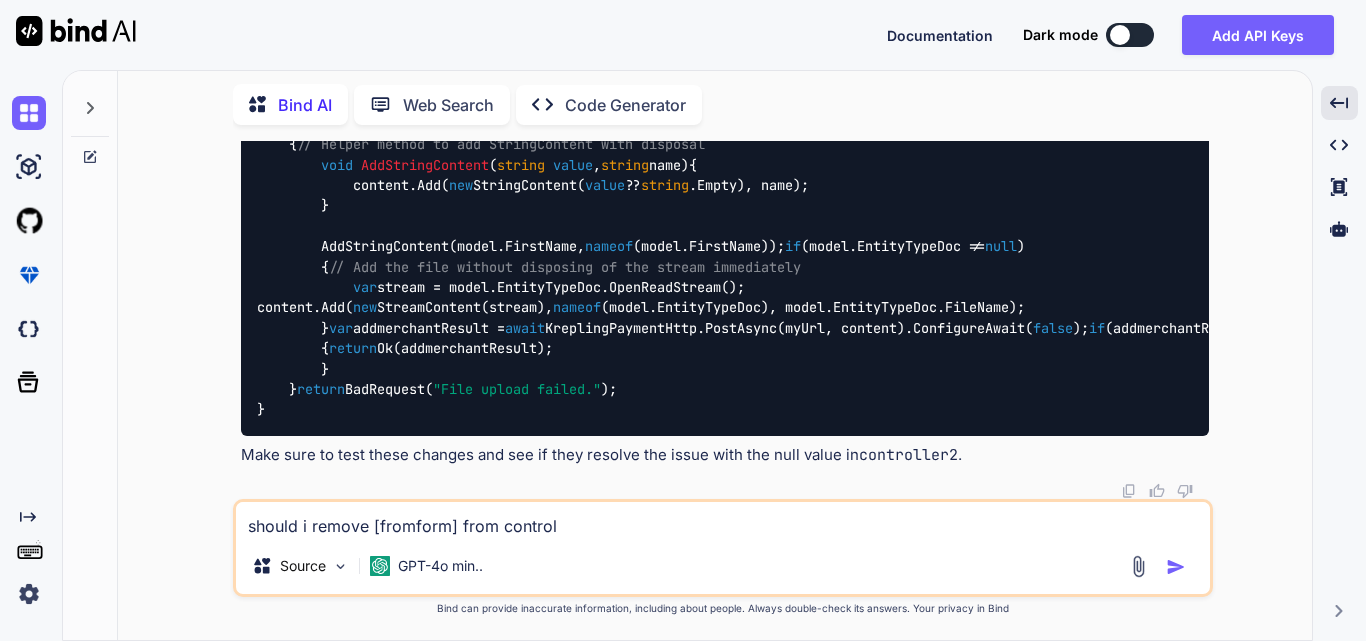 type on "should i remove [fromform] from controll" 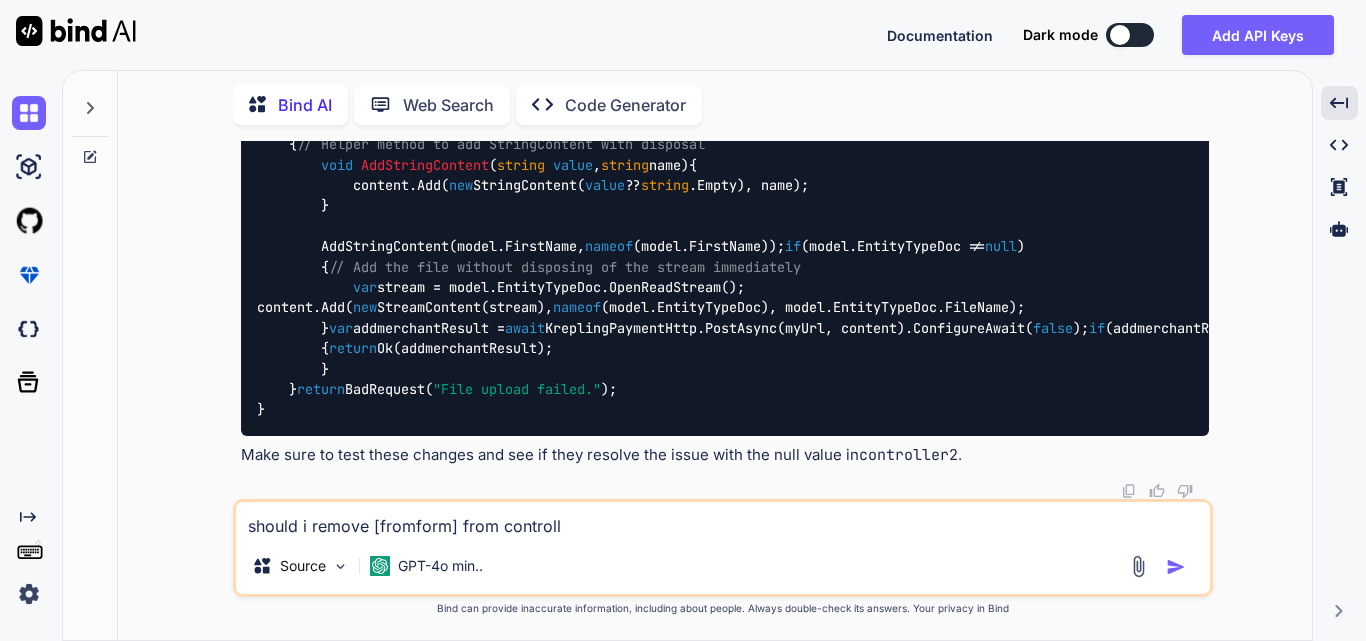 type on "should i remove [fromform] from controlle" 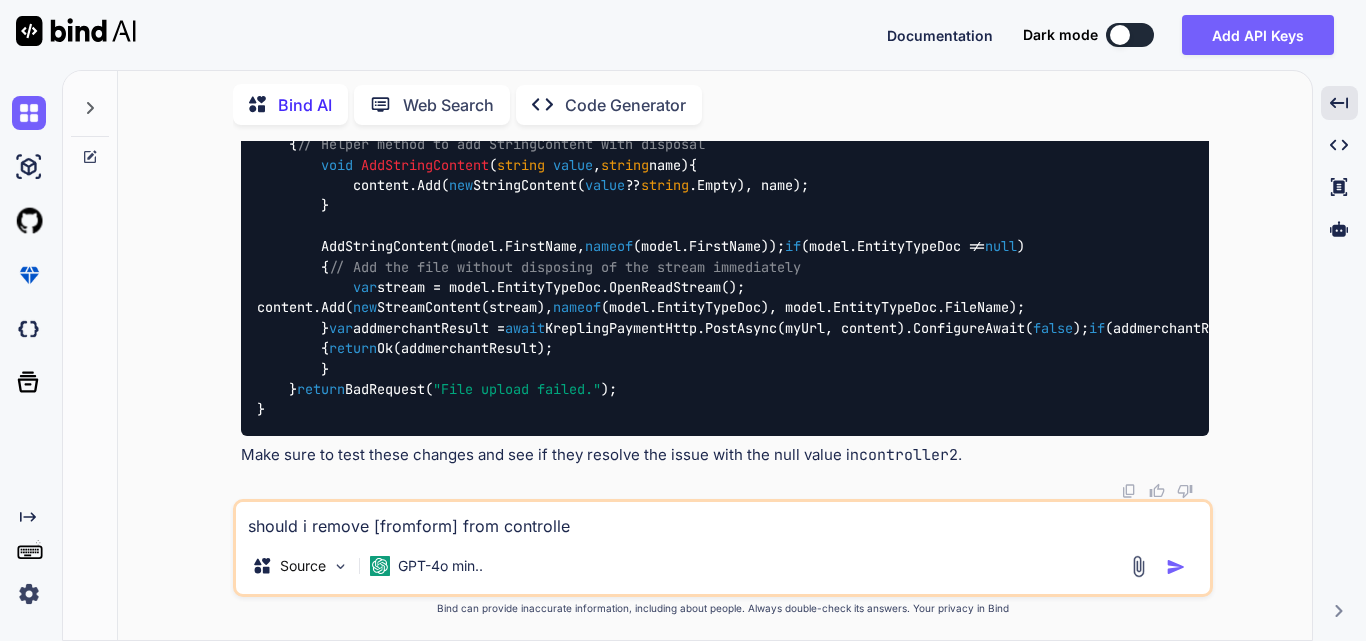 type on "should i remove [fromform] from controller" 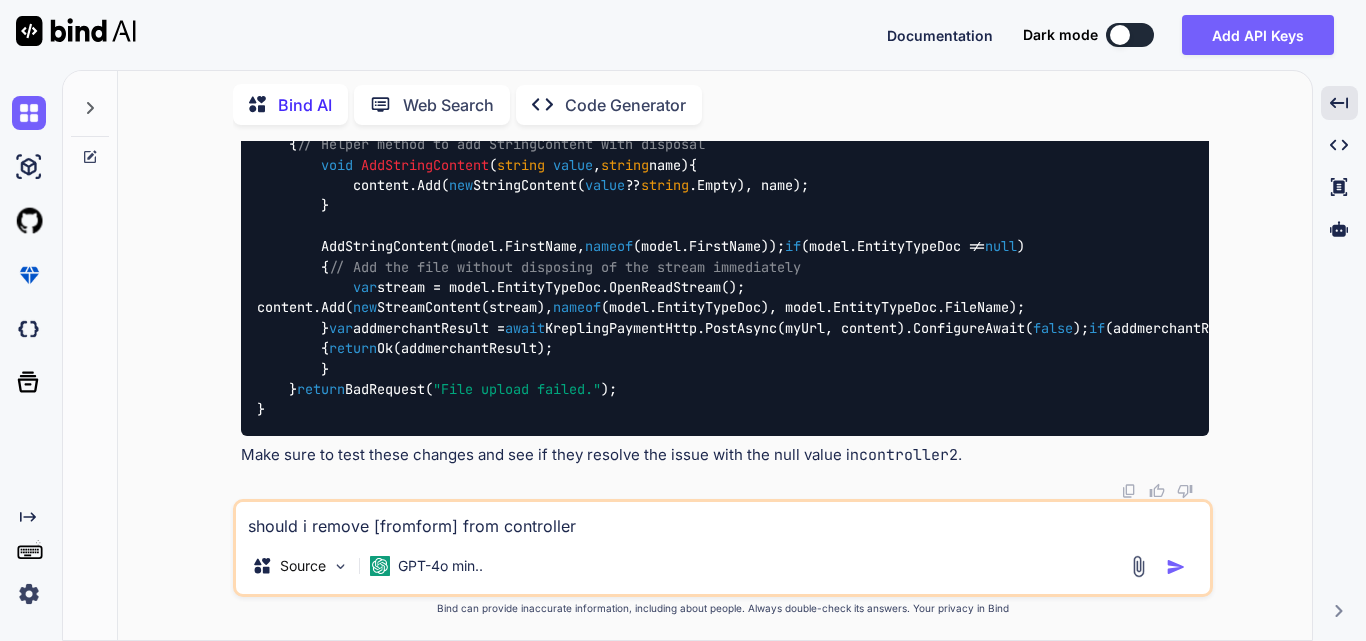 type on "should i remove [fromform] from controller2" 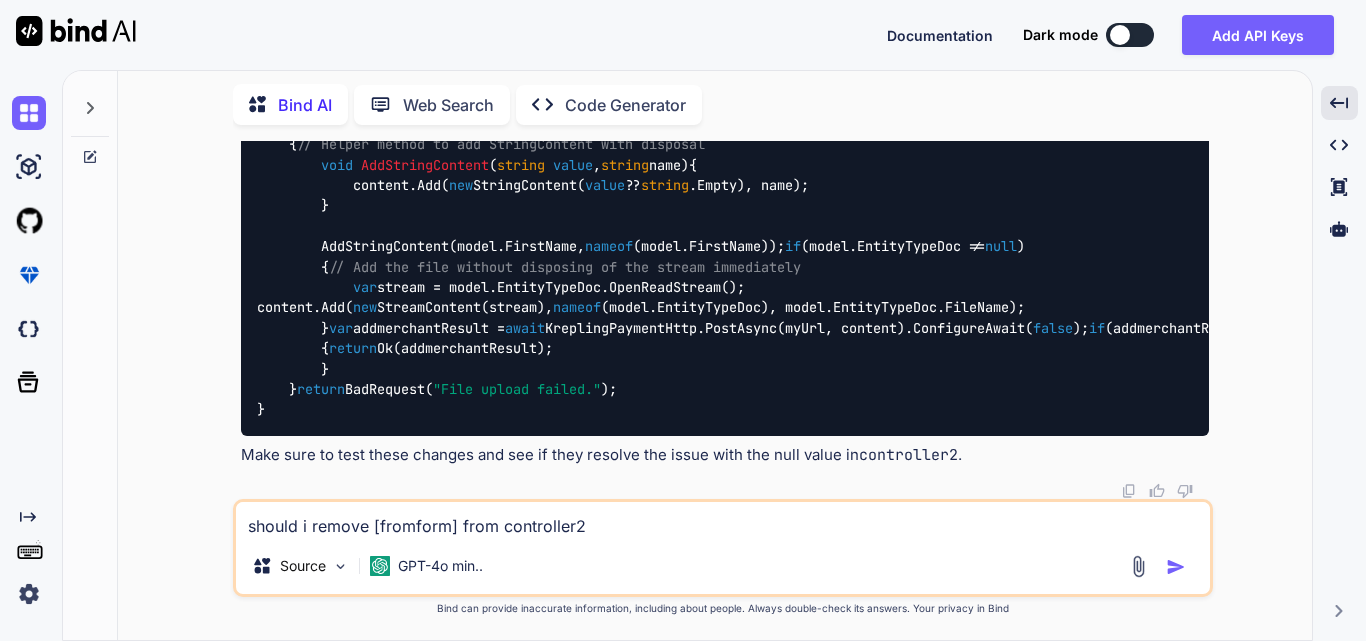 type on "x" 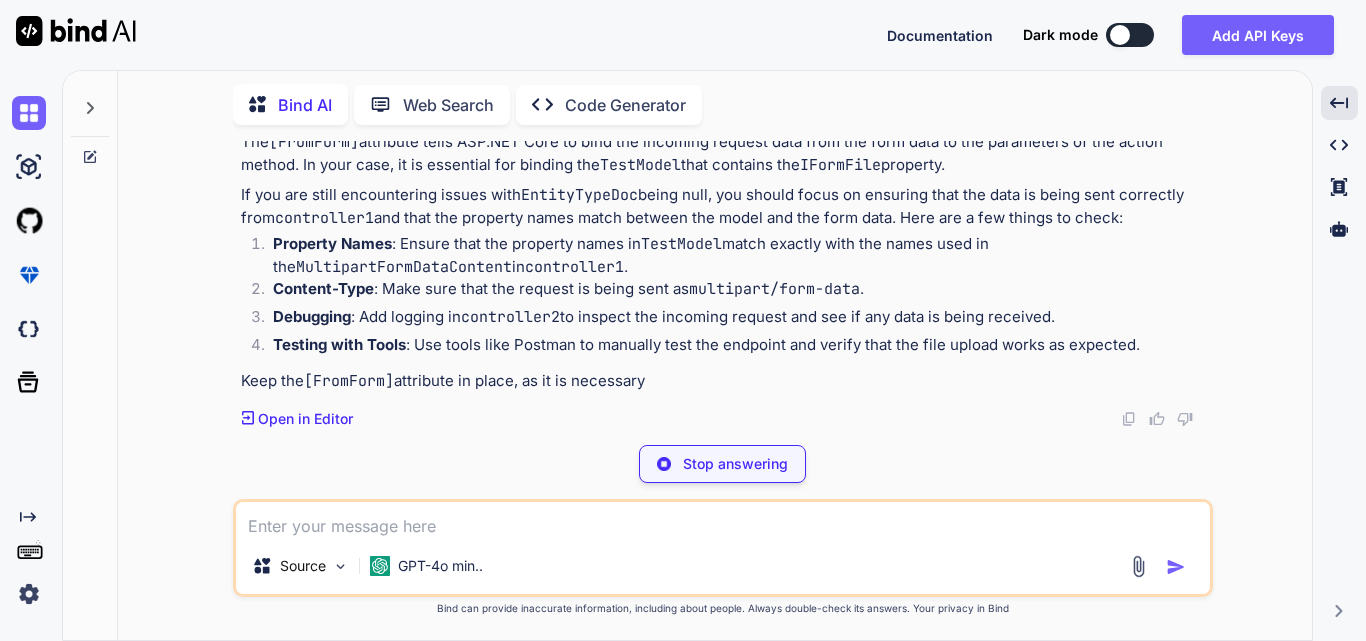 scroll, scrollTop: 1841, scrollLeft: 0, axis: vertical 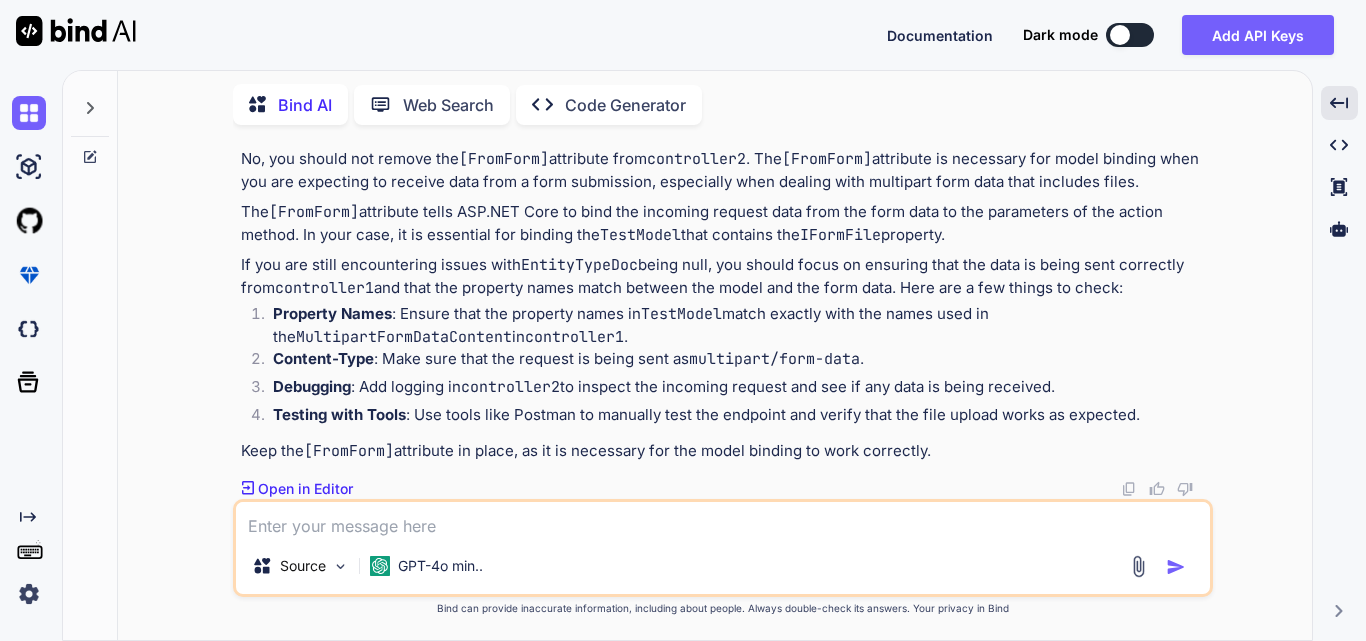 type on "n" 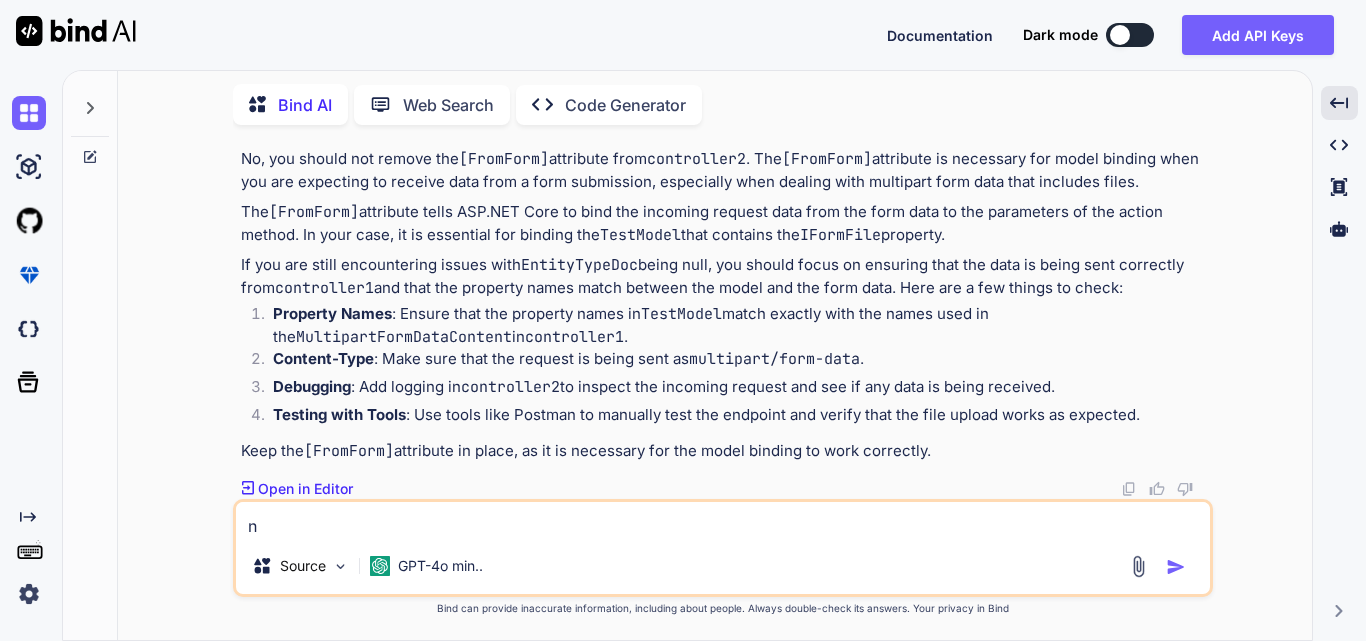 type on "no" 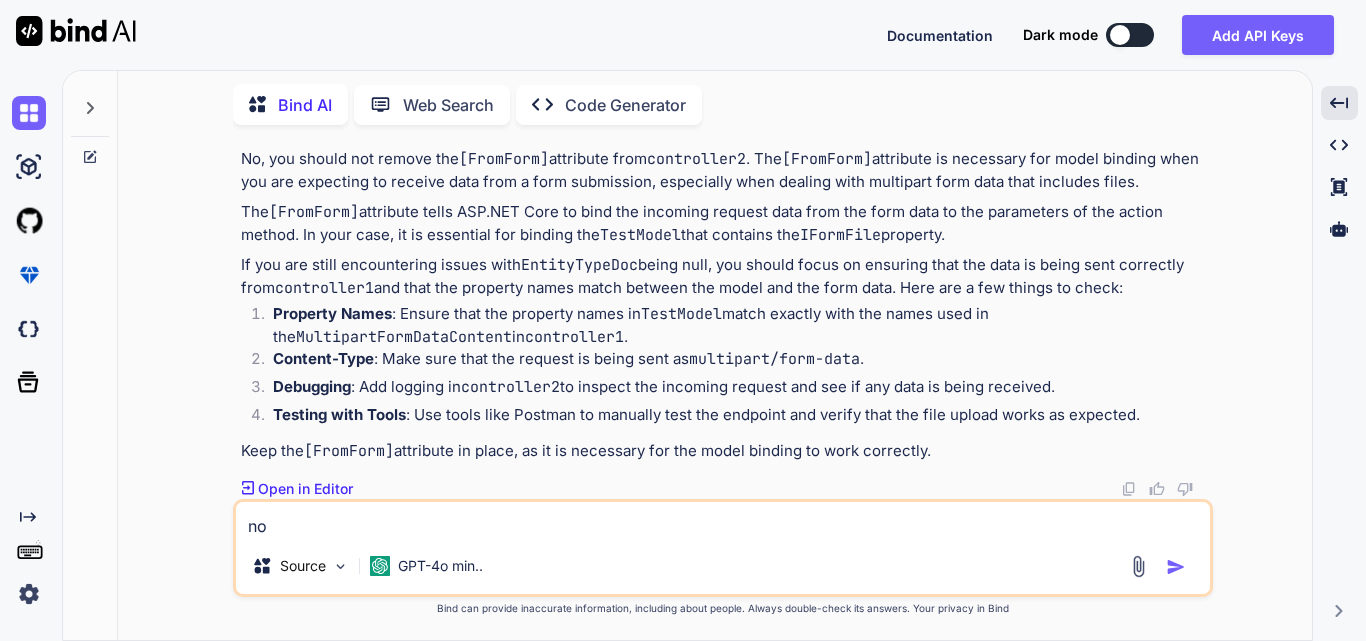 type on "now" 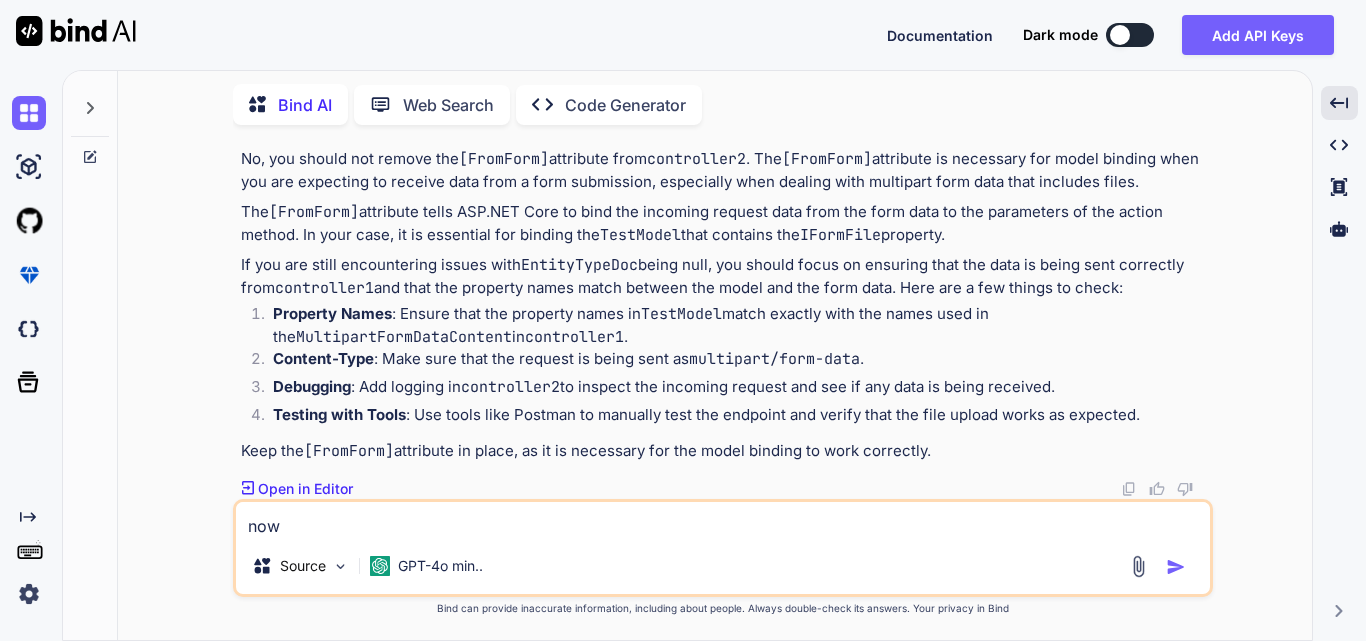type on "now" 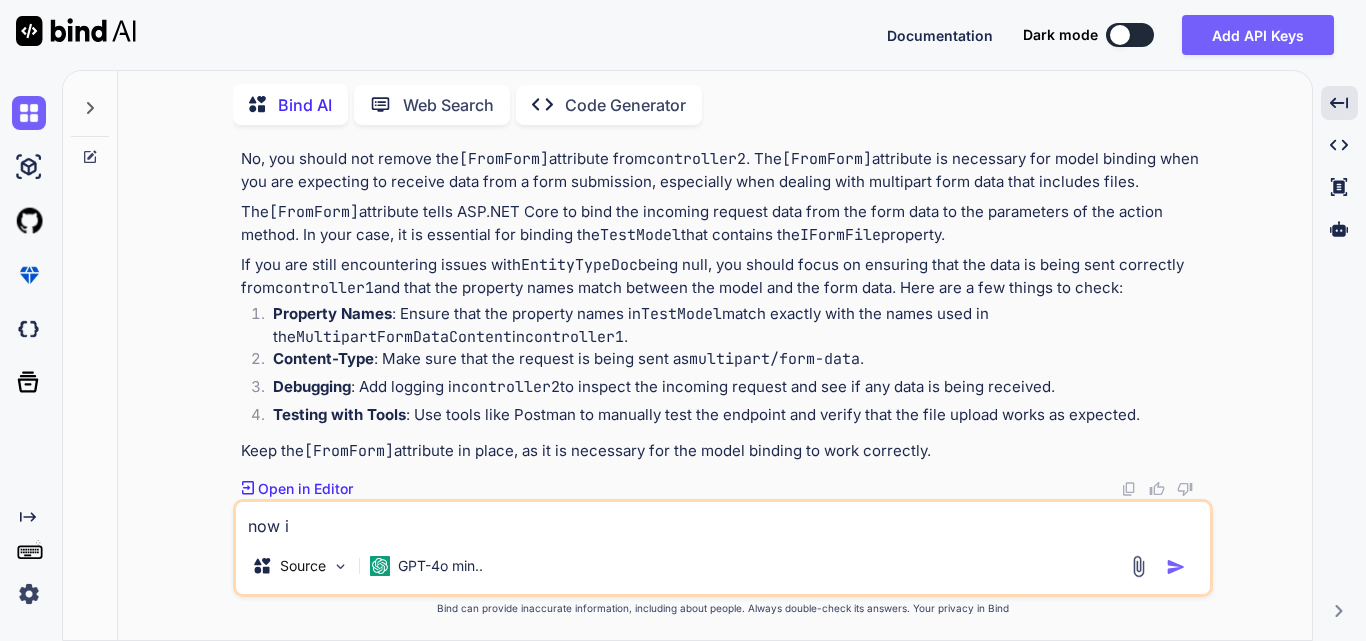 type on "now i'" 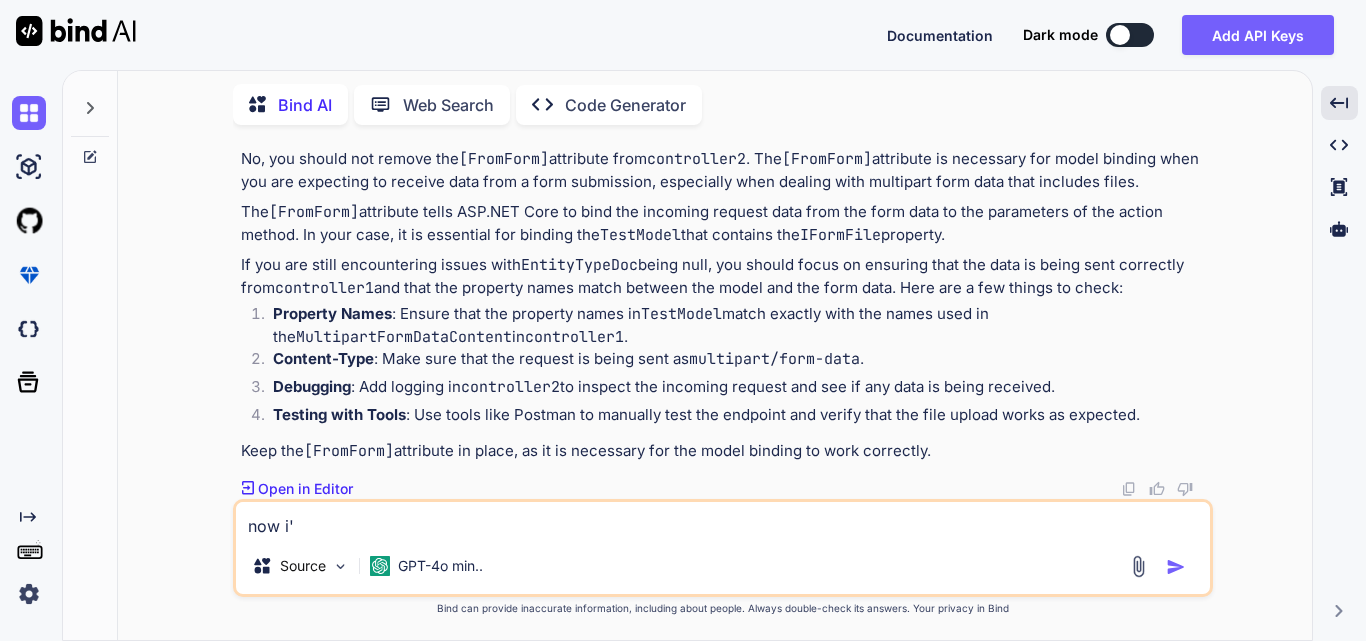 type on "now i'm" 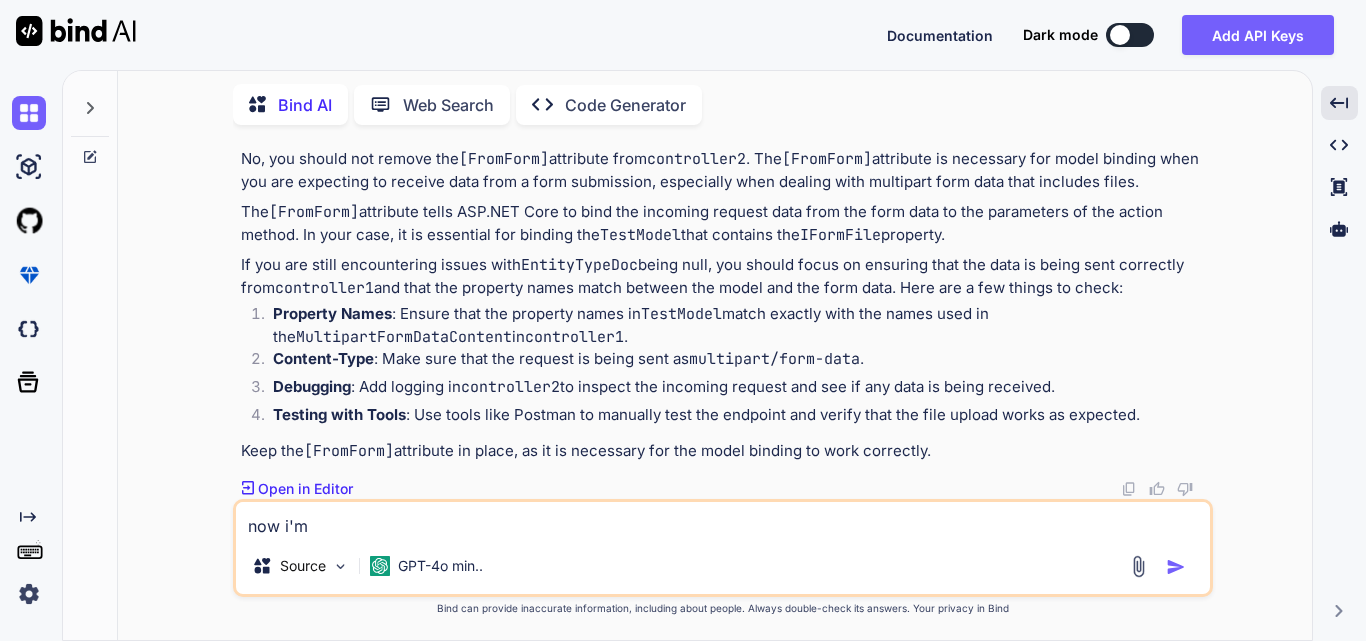 type on "now i'm" 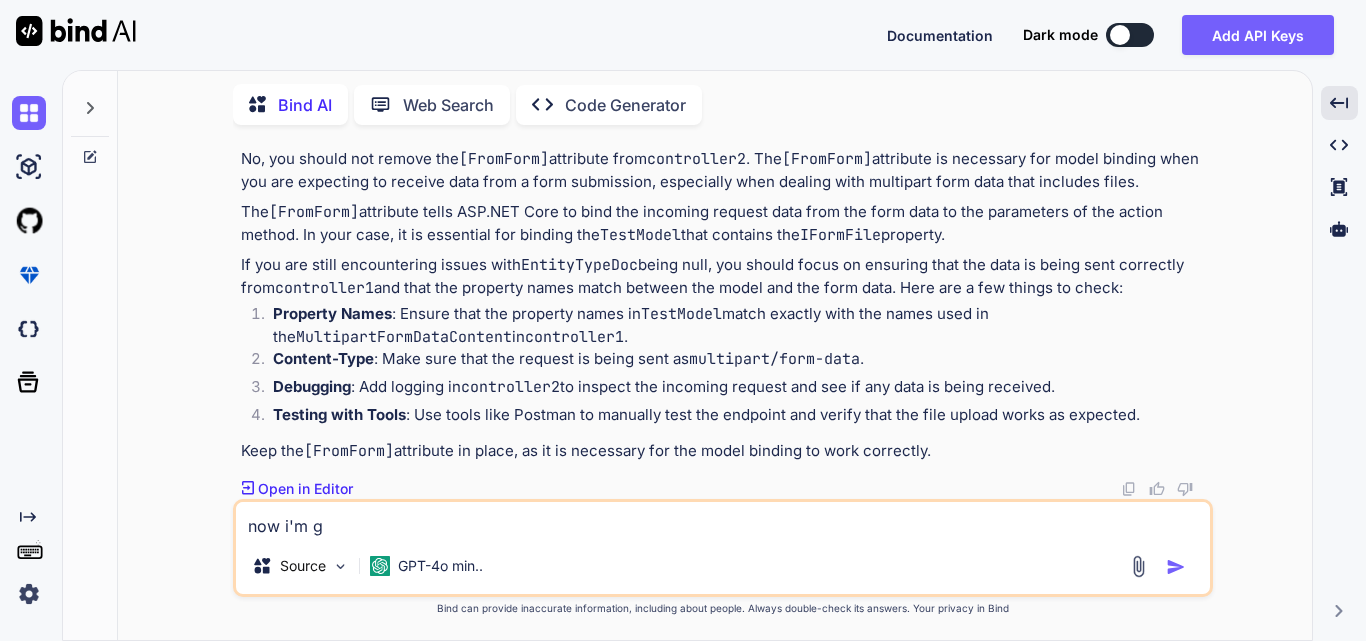 type on "now i'm ge" 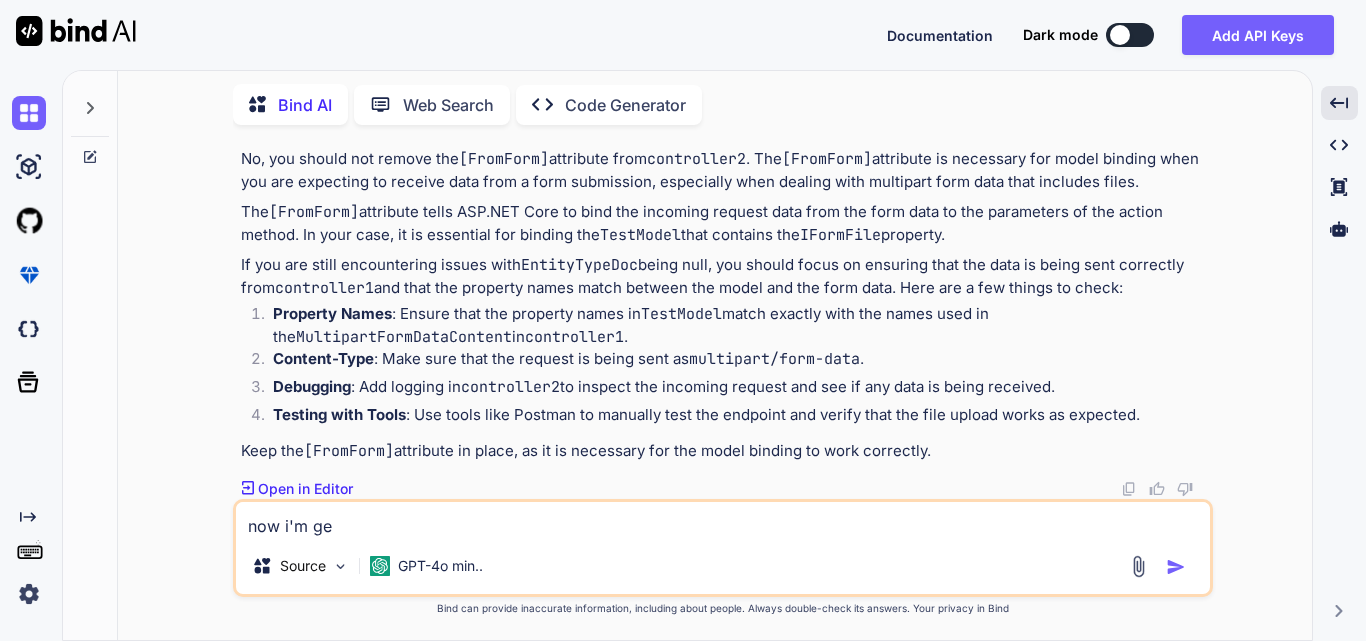 type on "now i'm get" 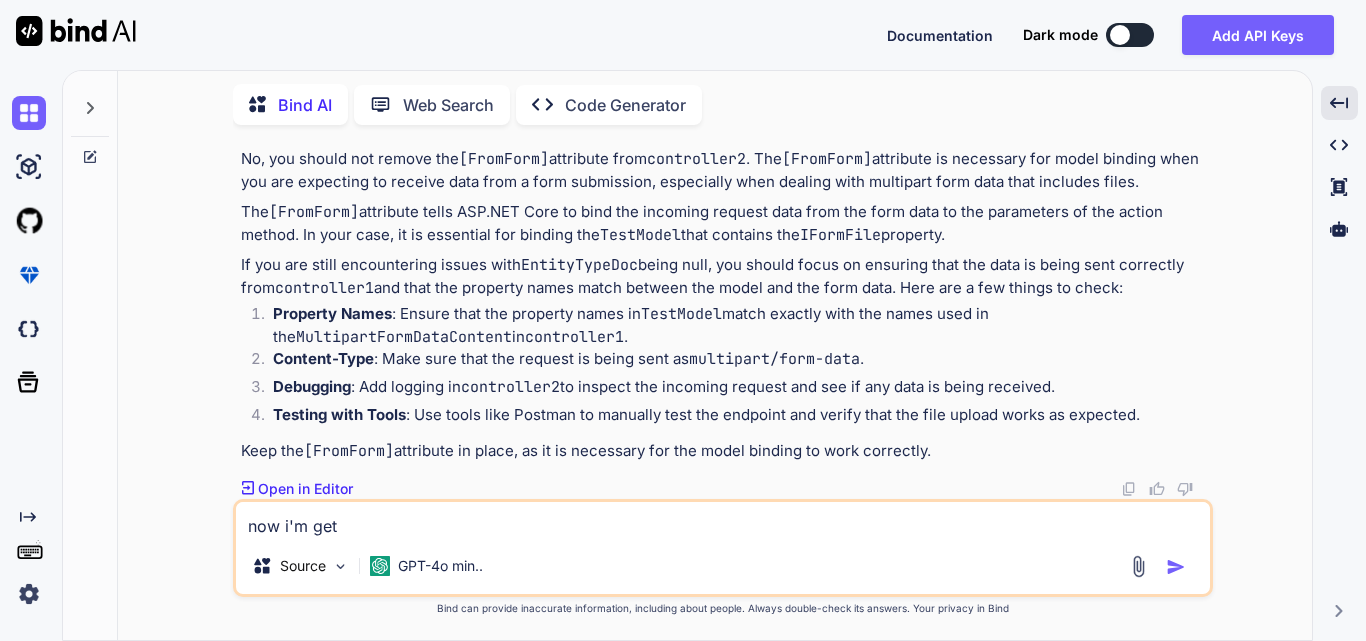 type on "now i'm gett" 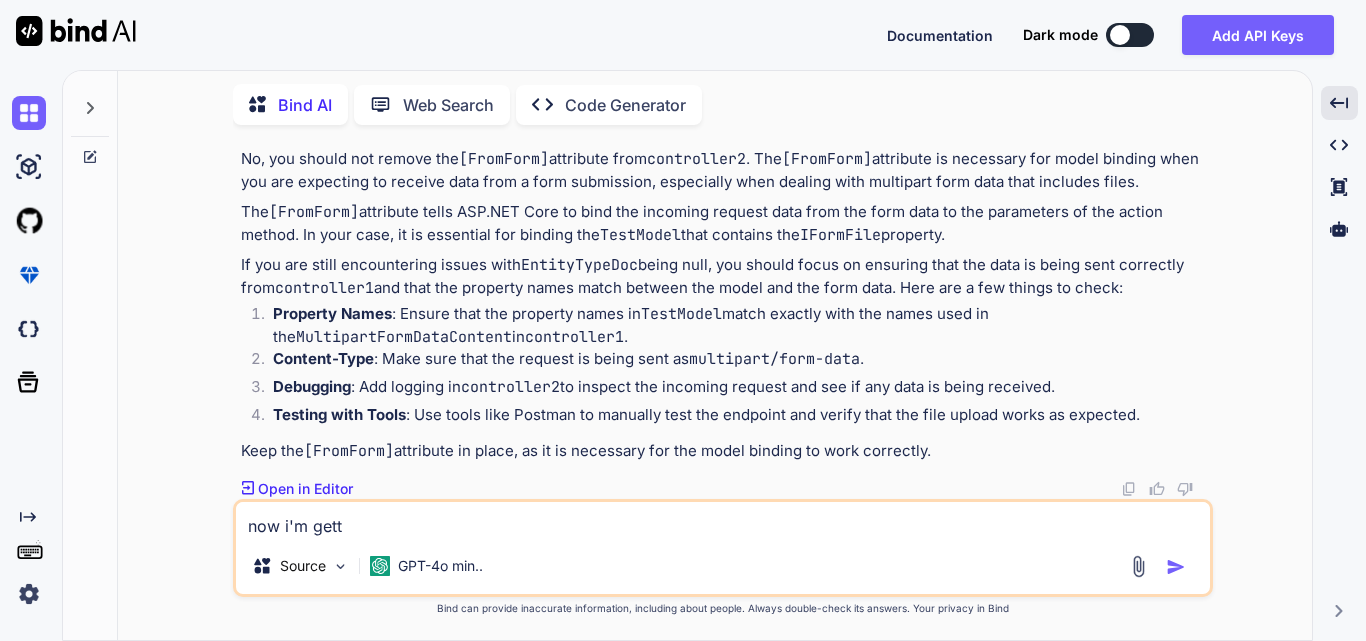 type on "now i'm getti" 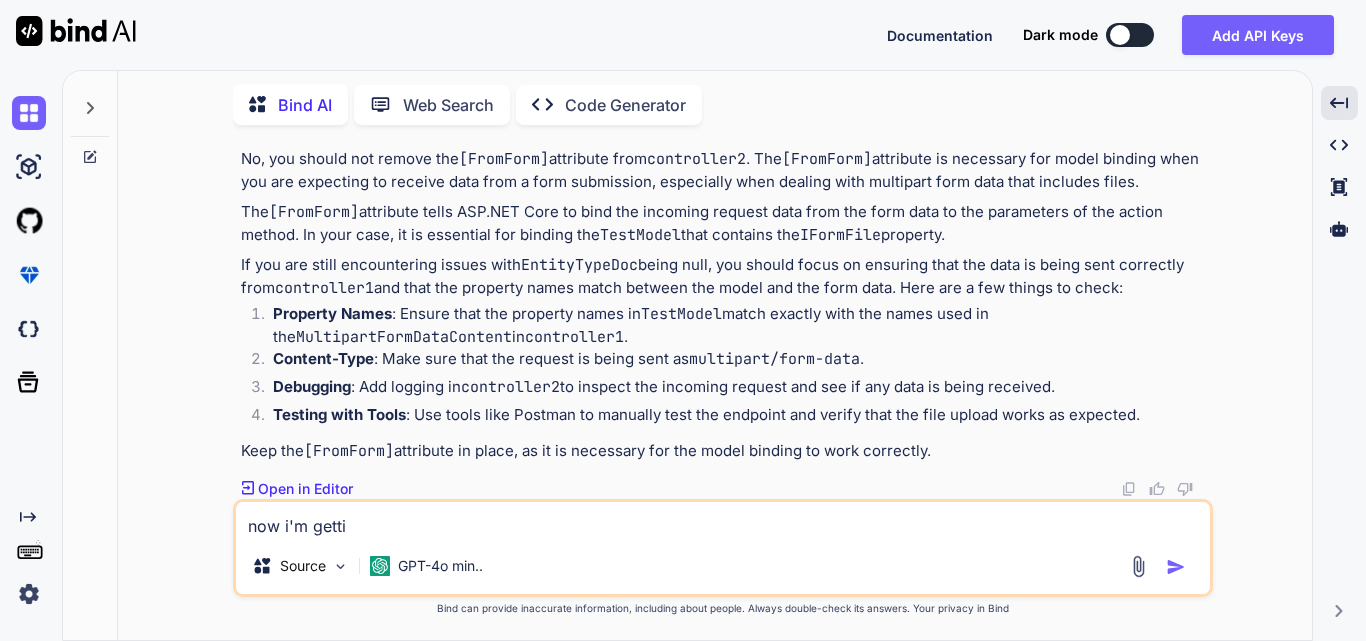 type on "now i'm gettin" 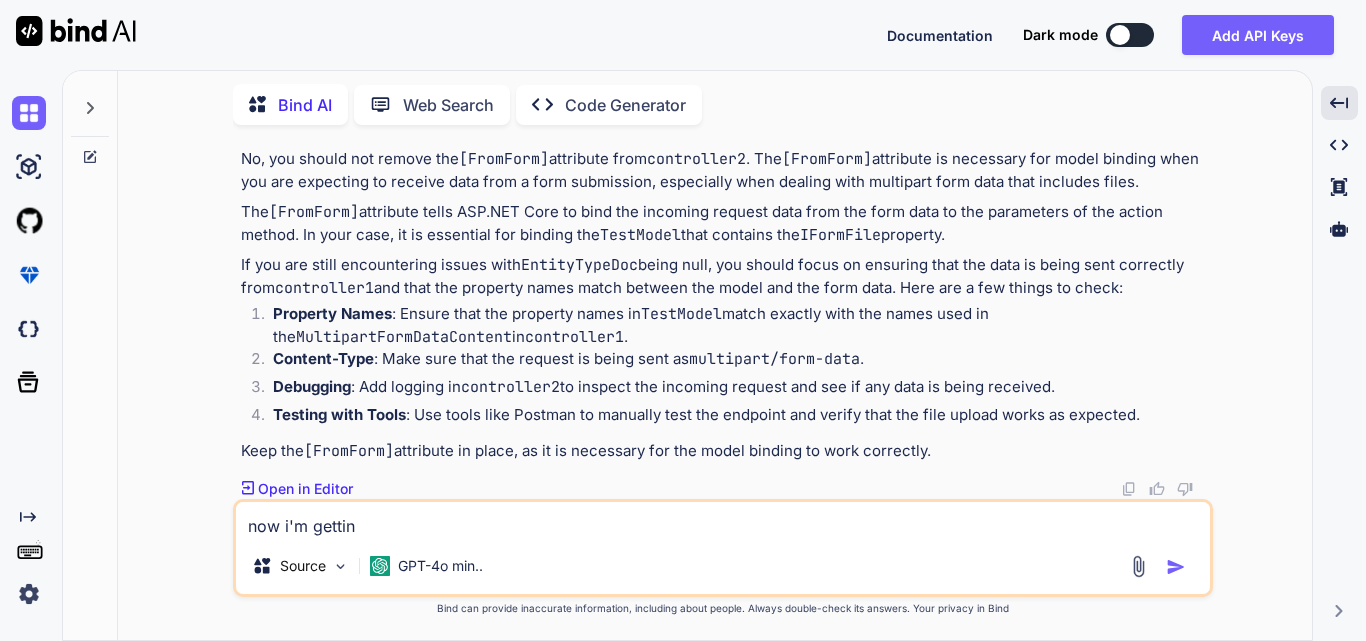 type on "now i'm getting" 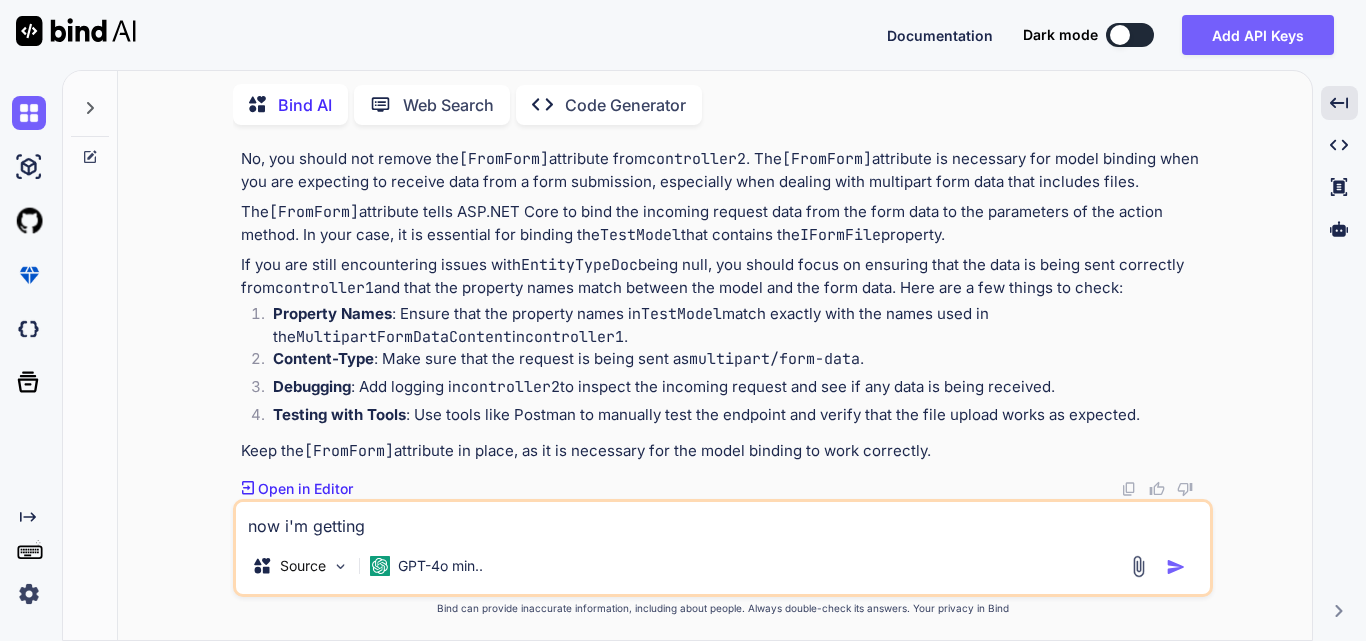type on "now i'm getting" 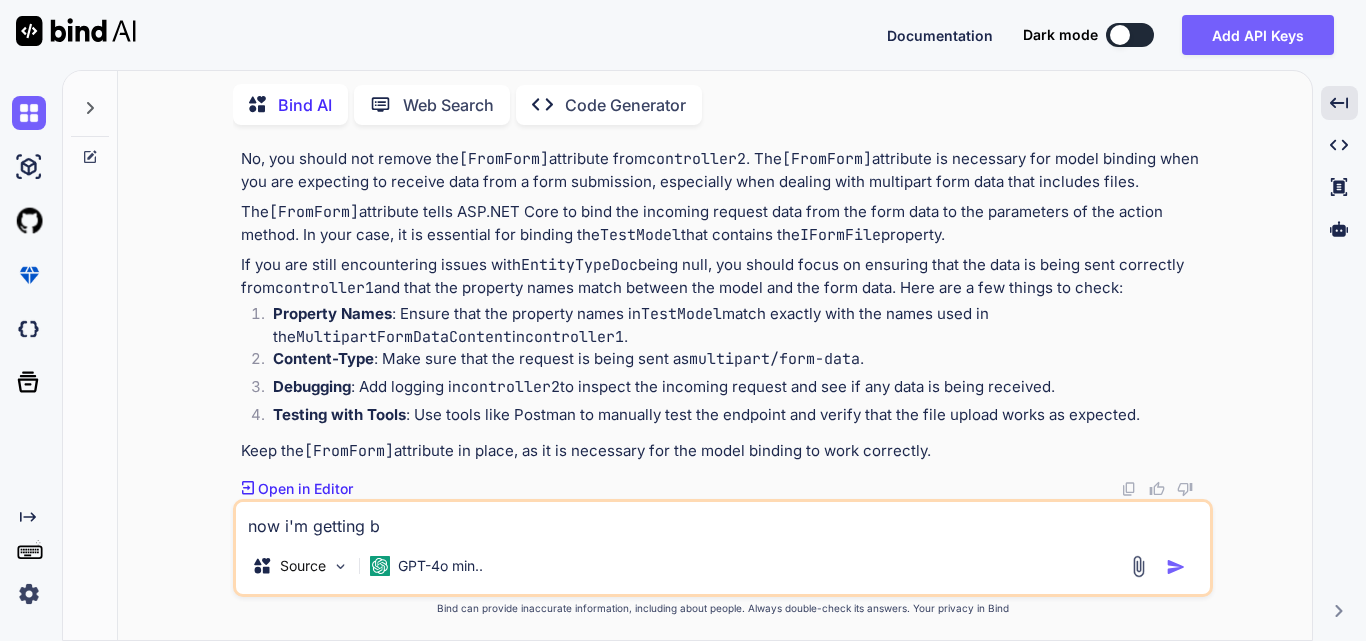 type on "now i'm getting ba" 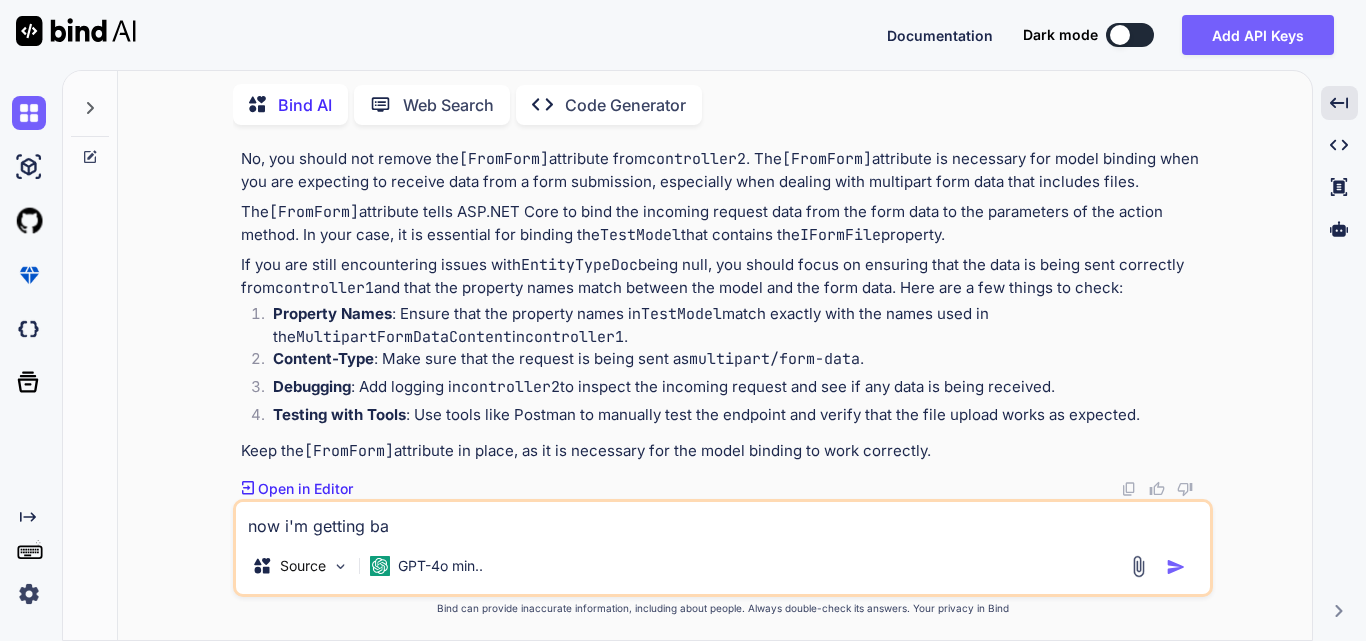 type on "now i'm getting bad" 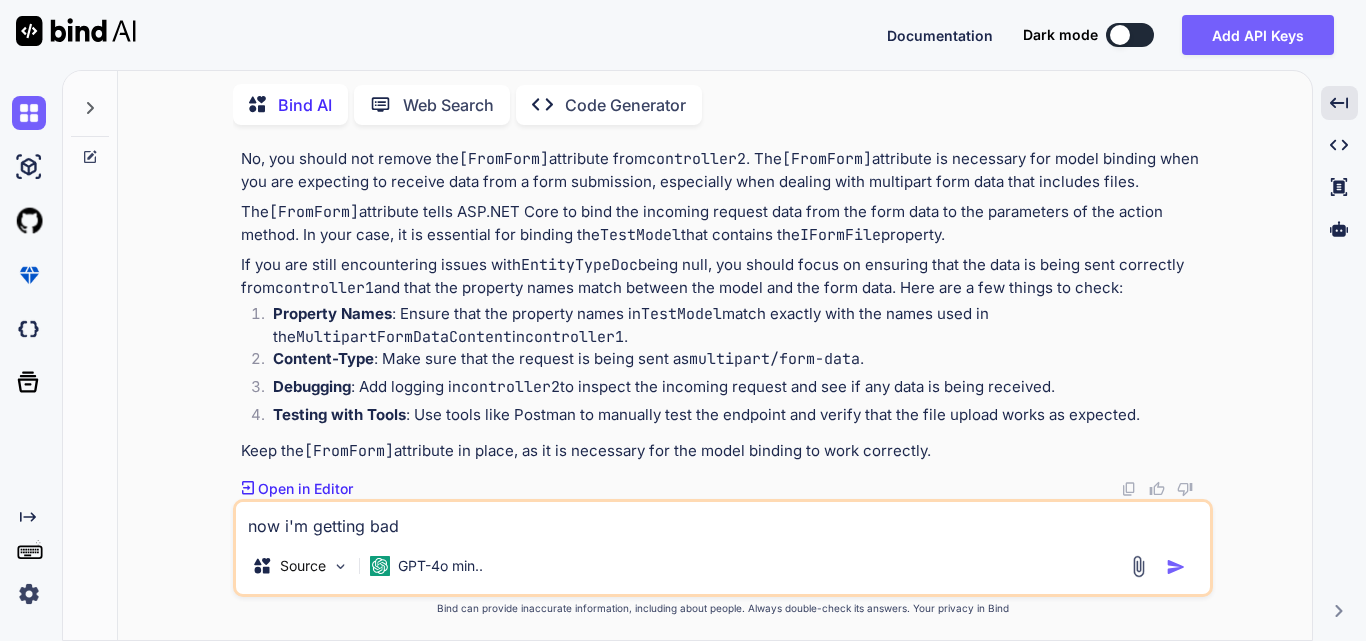 type on "now i'm getting badr" 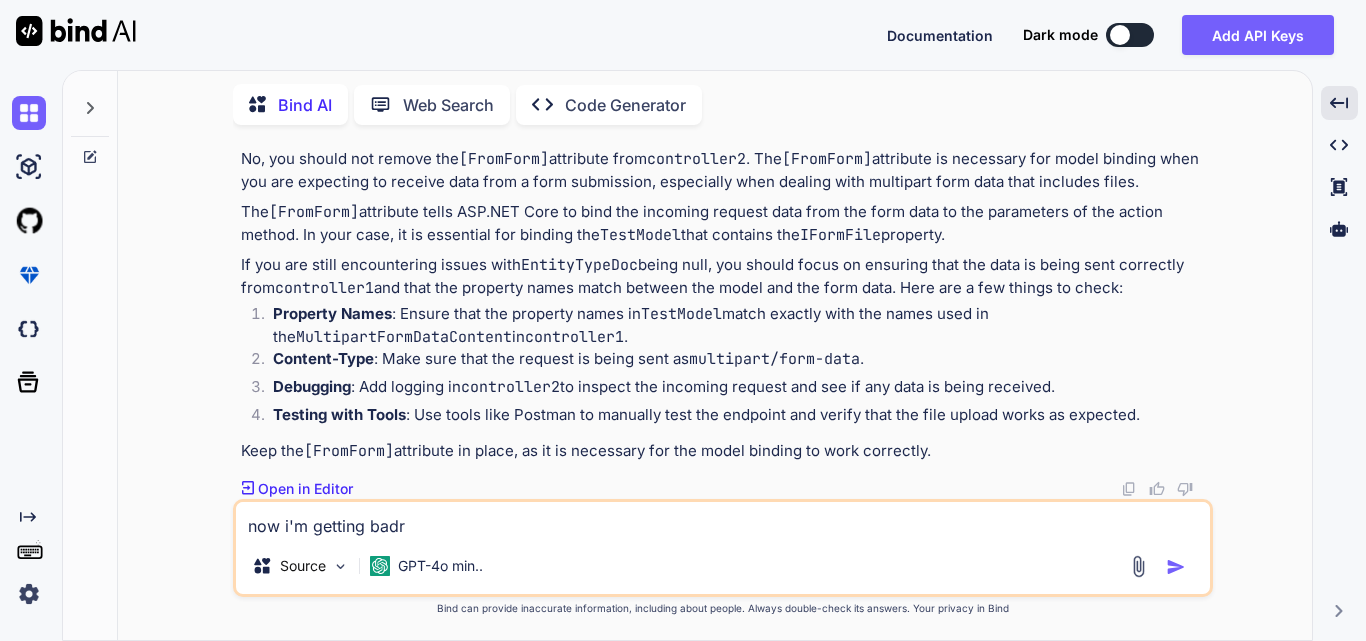 type on "now i'm getting badre" 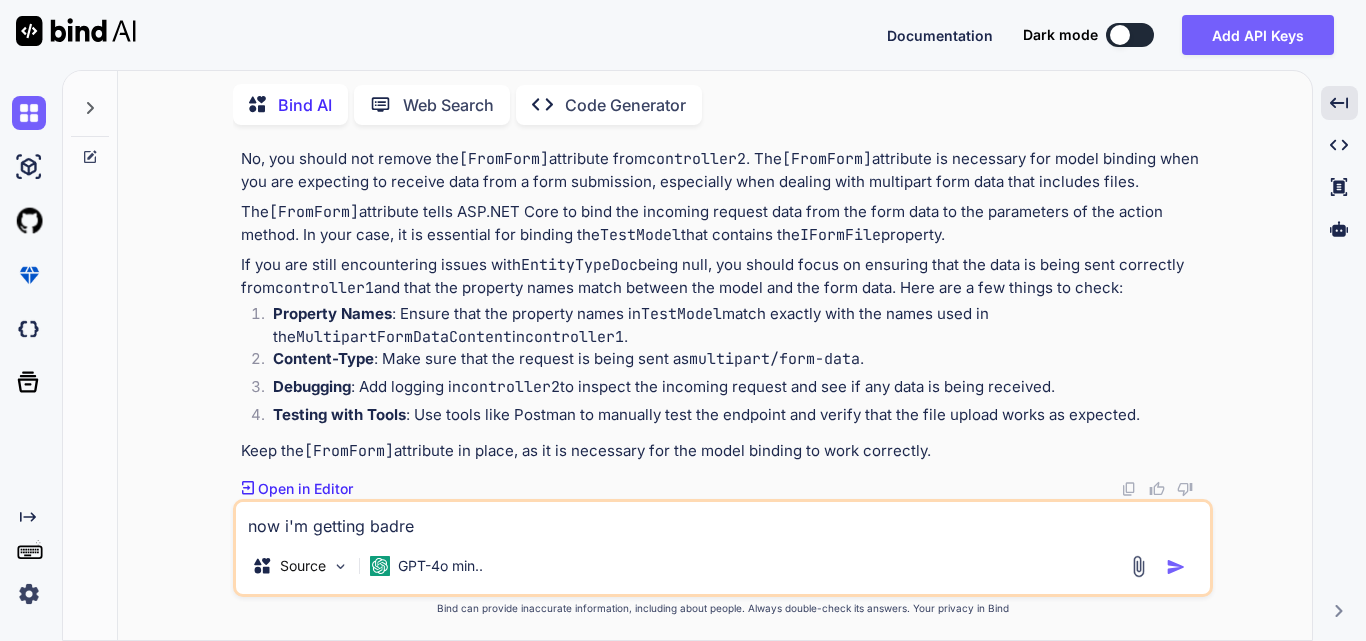 type on "now i'm getting badreq" 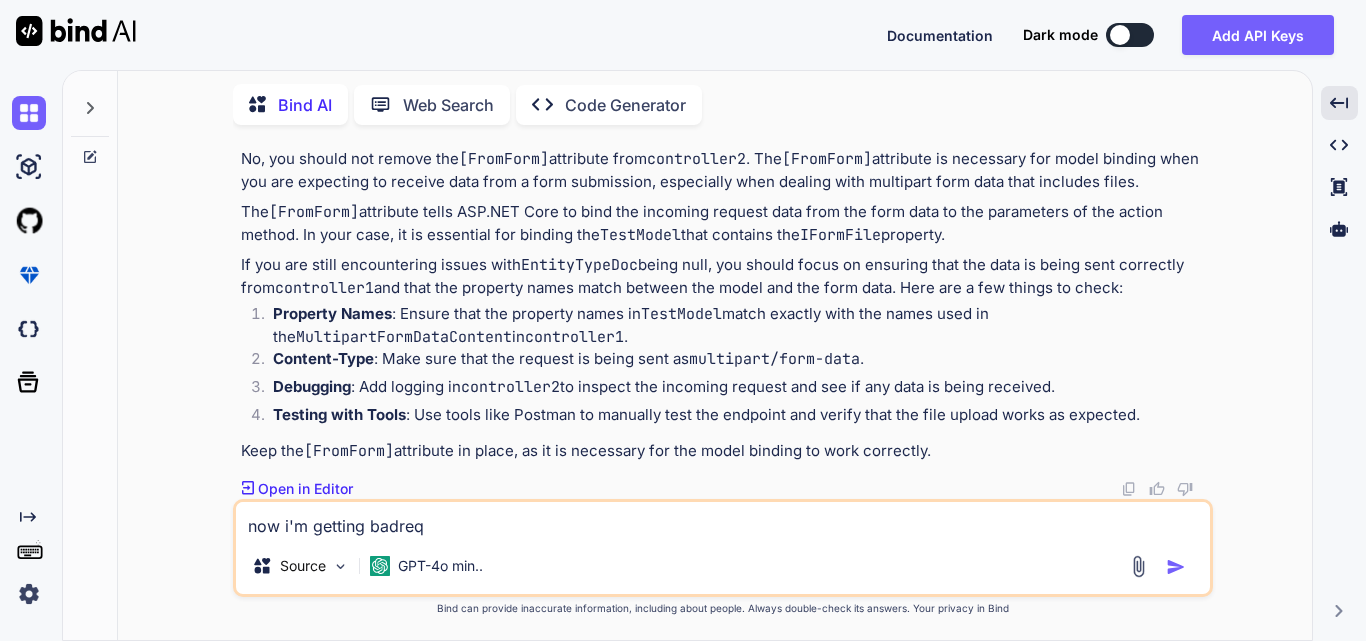 type on "now i'm getting badrequ" 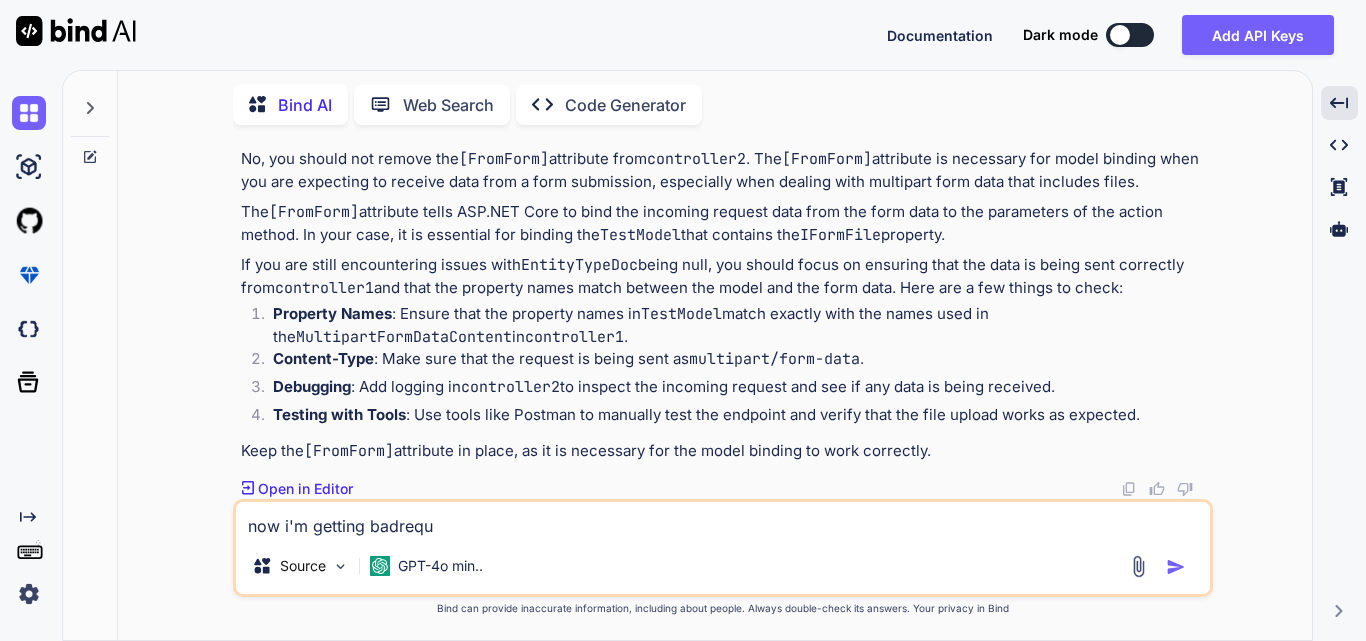 type on "now i'm getting badreque" 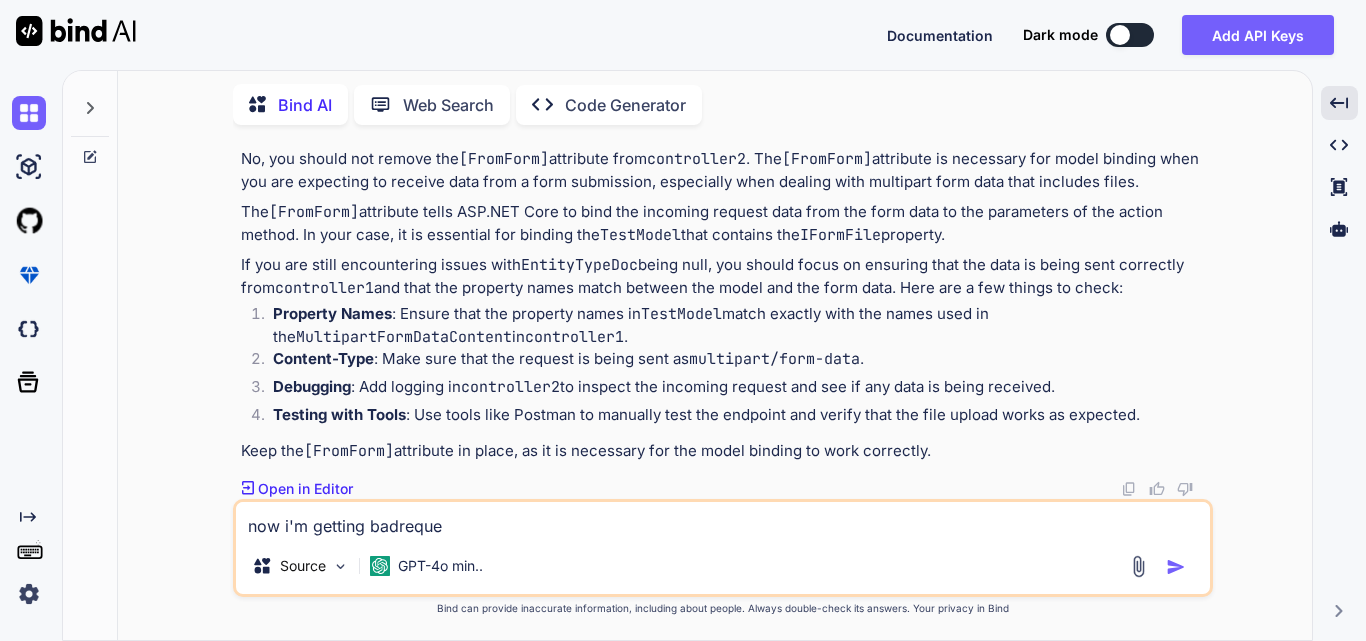 type on "now i'm getting badreques" 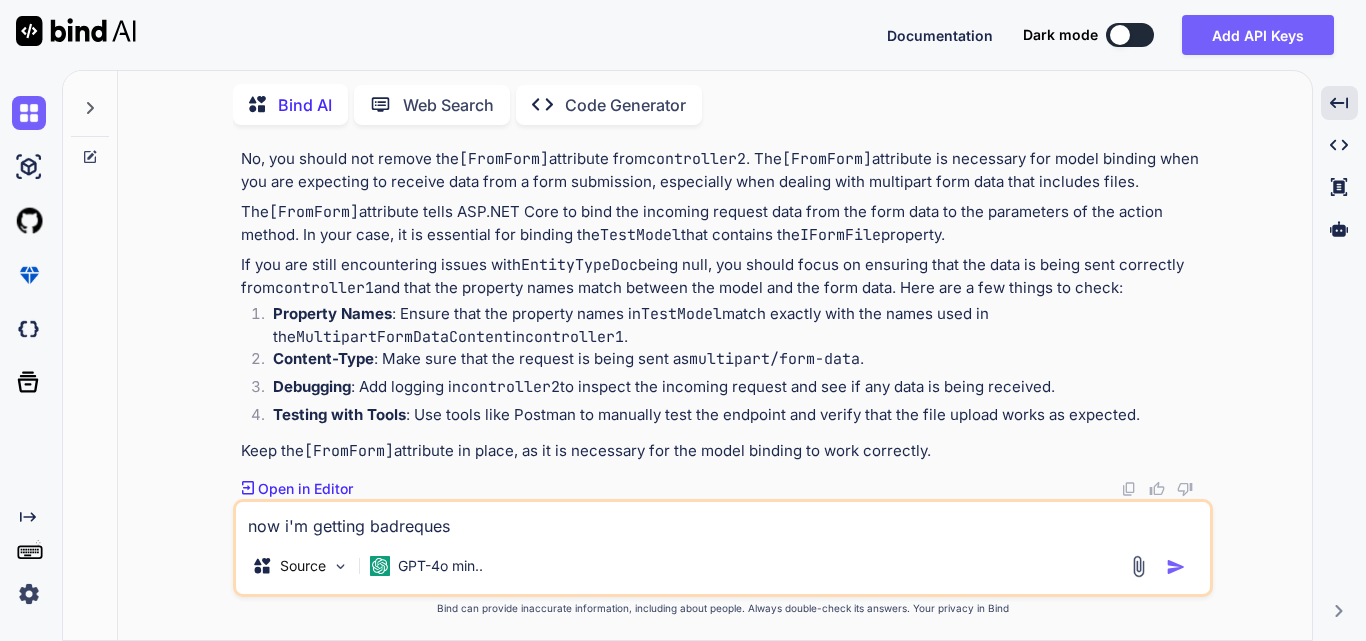 type on "now i'm getting badrequest" 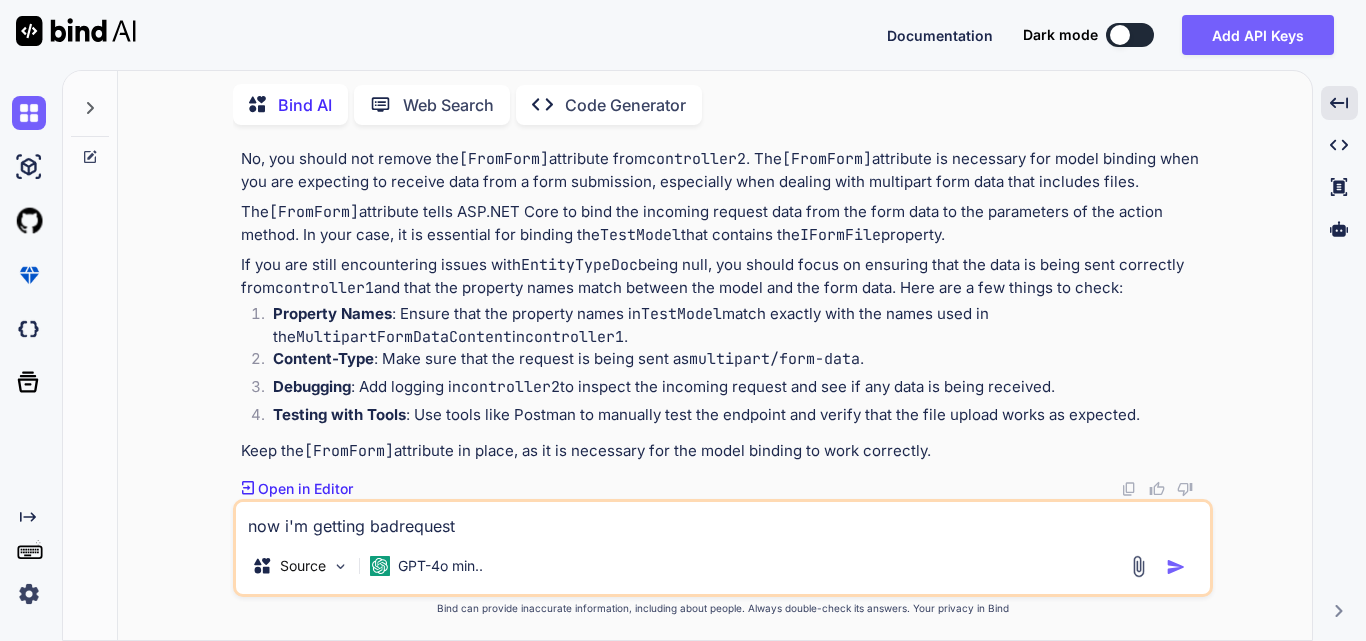 type on "x" 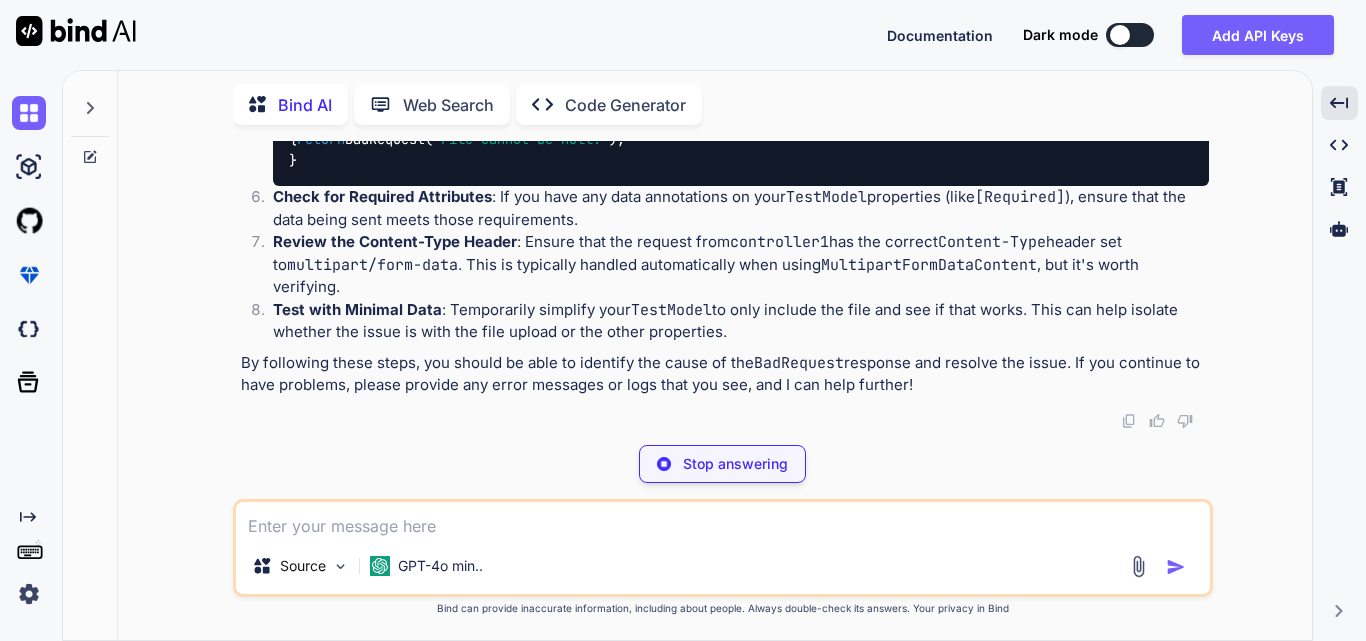 scroll, scrollTop: 3038, scrollLeft: 0, axis: vertical 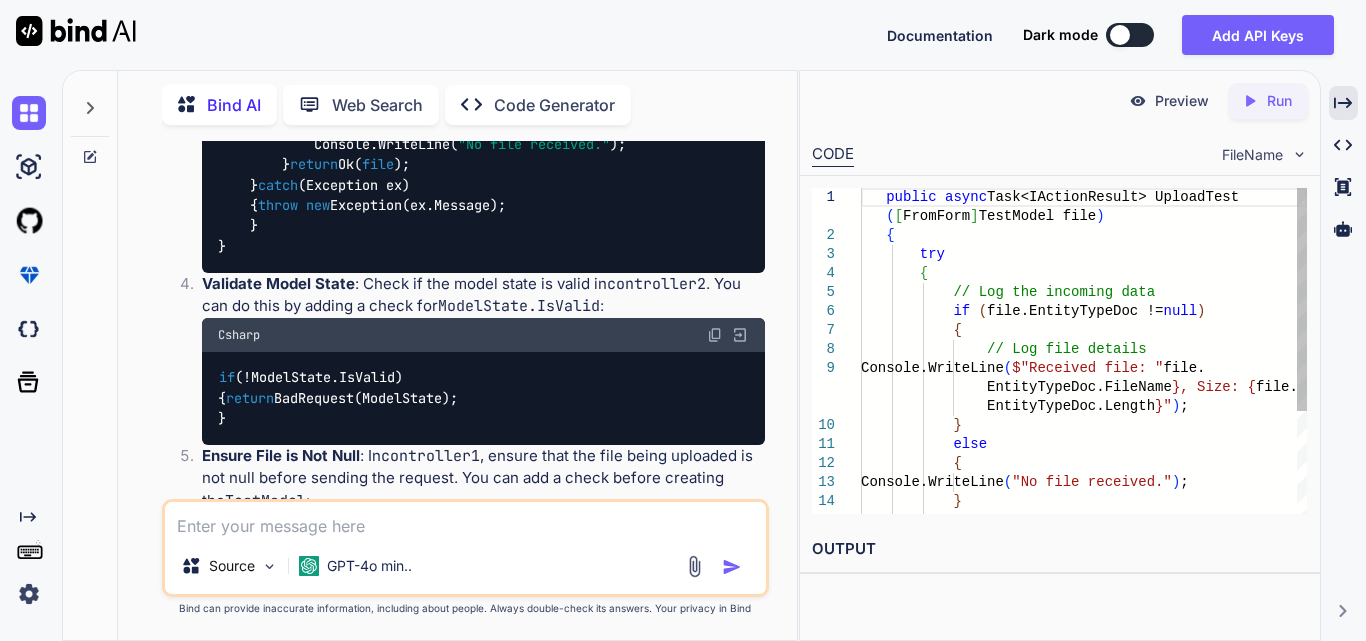 type on "x" 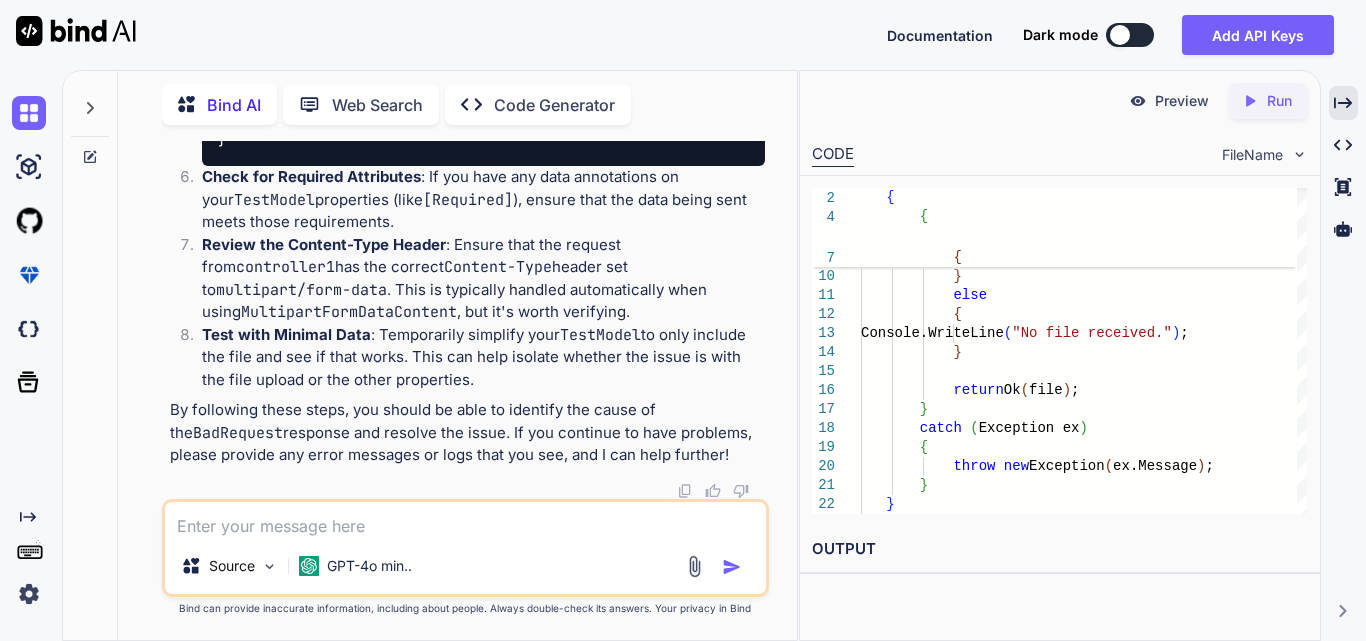 scroll, scrollTop: 4094, scrollLeft: 0, axis: vertical 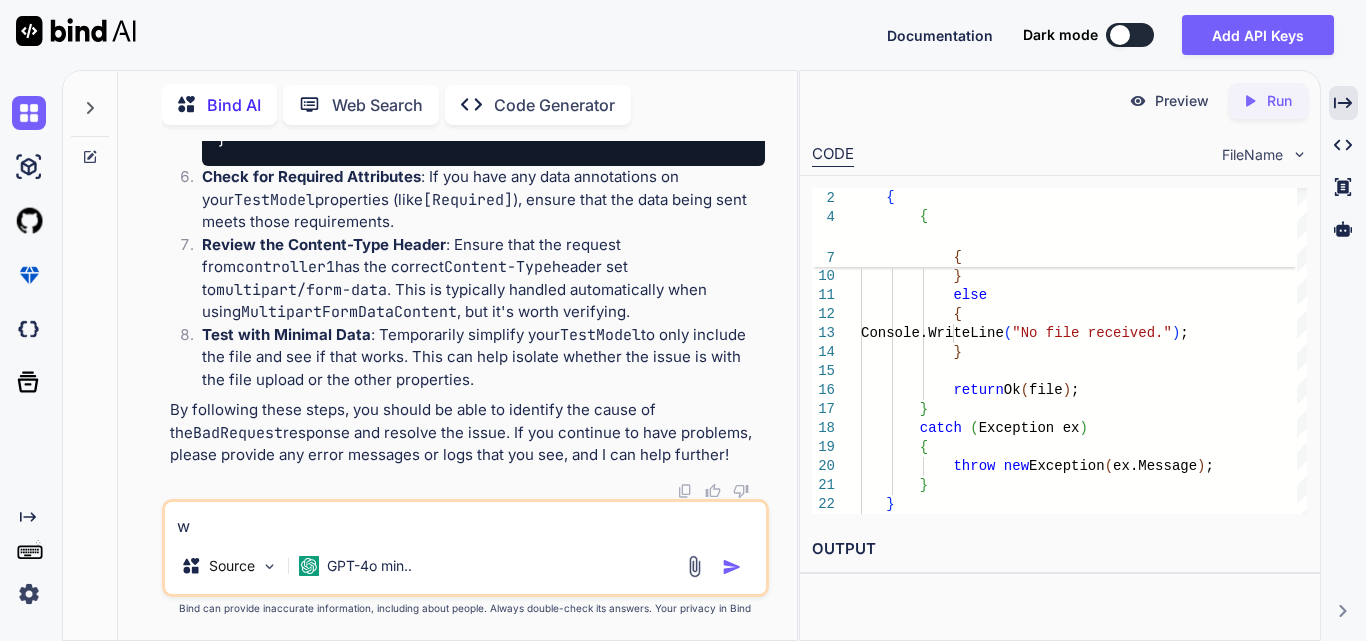 type on "wi" 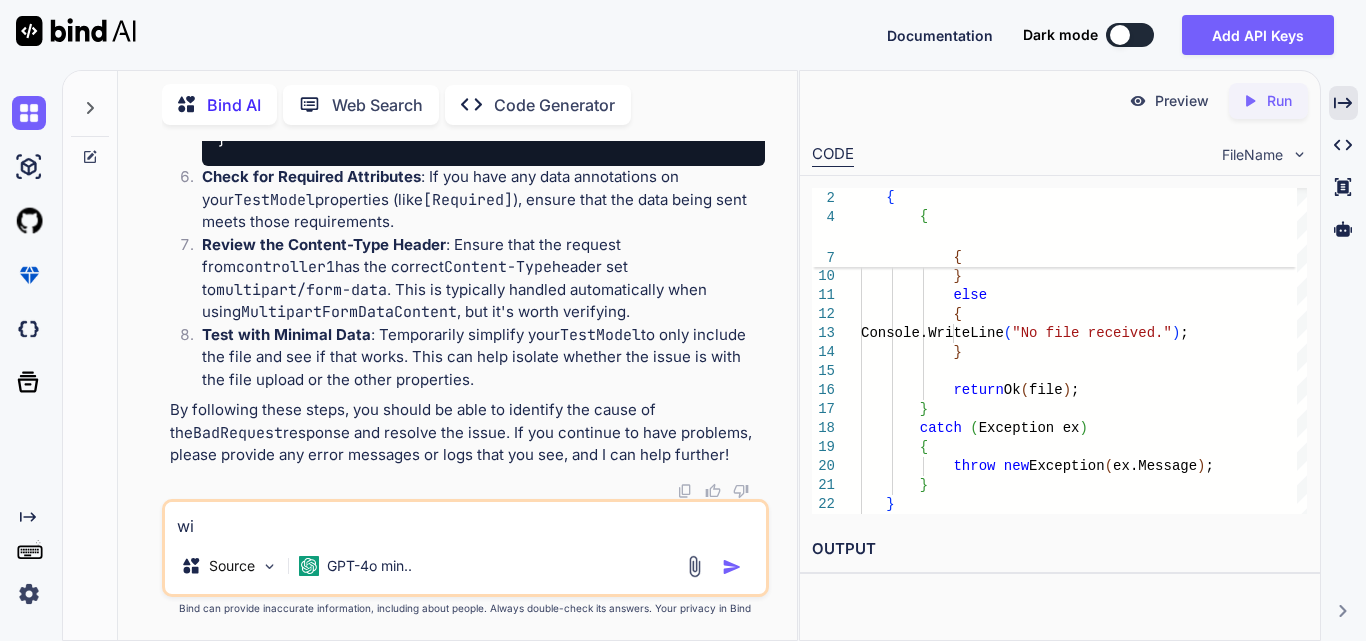 type on "wit" 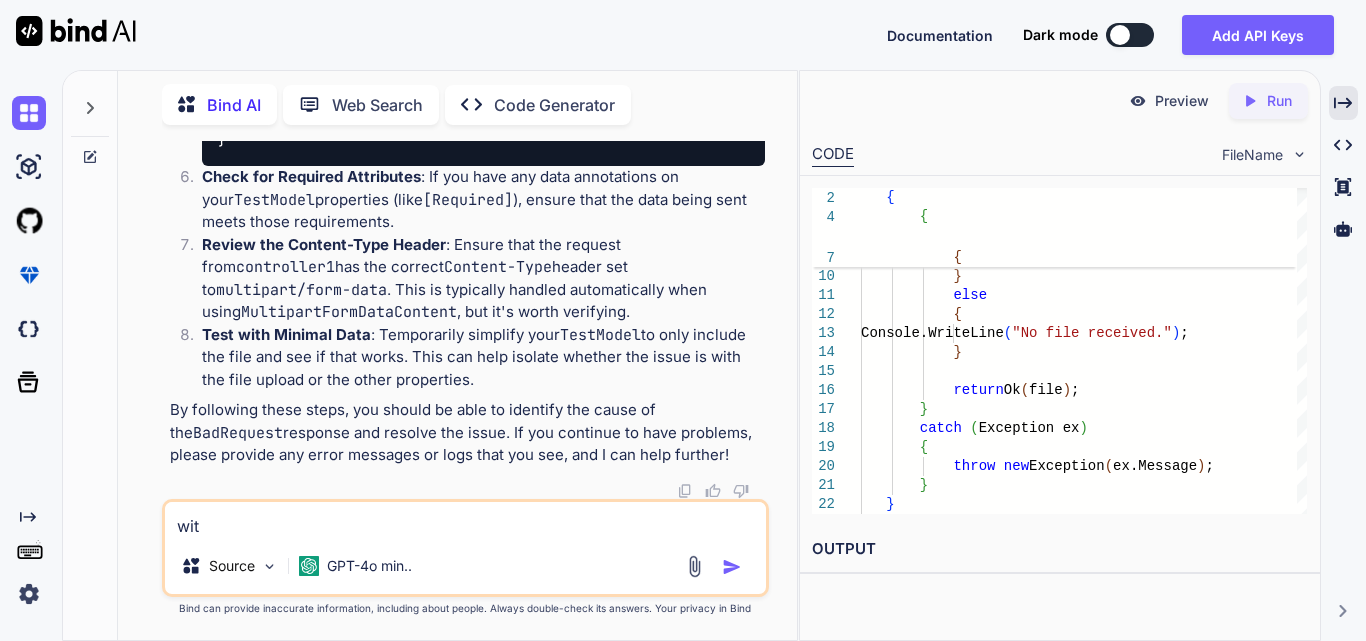 type on "with" 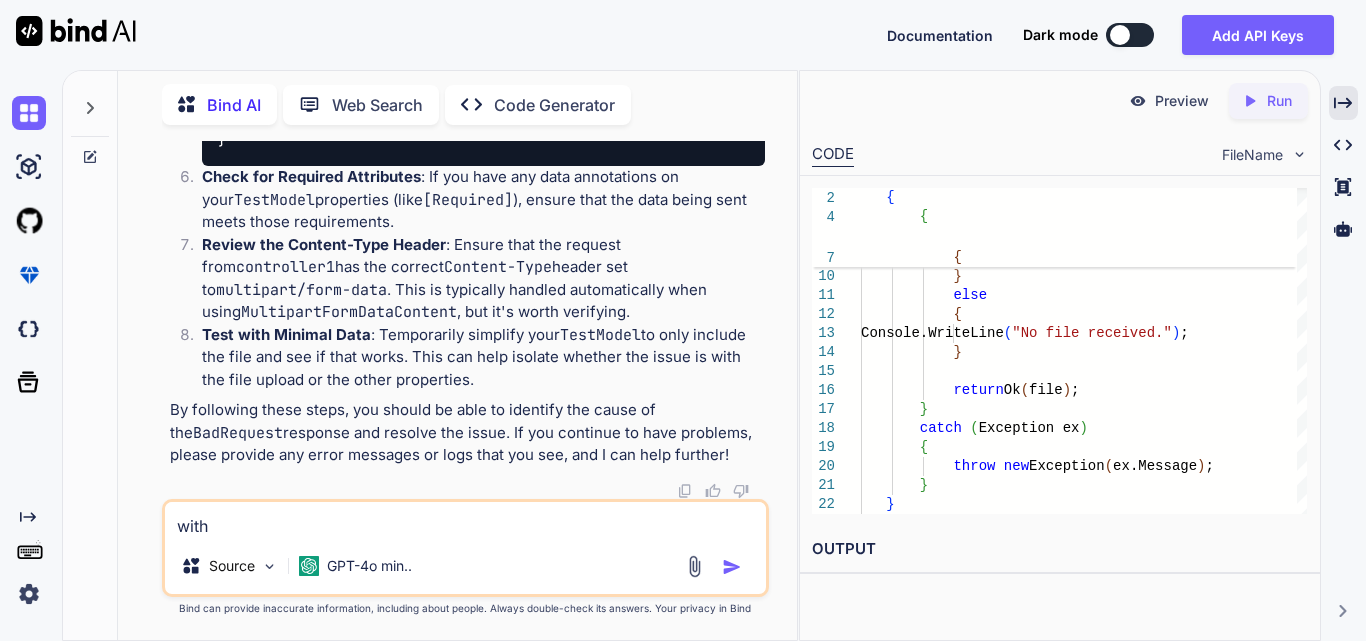 type on "with" 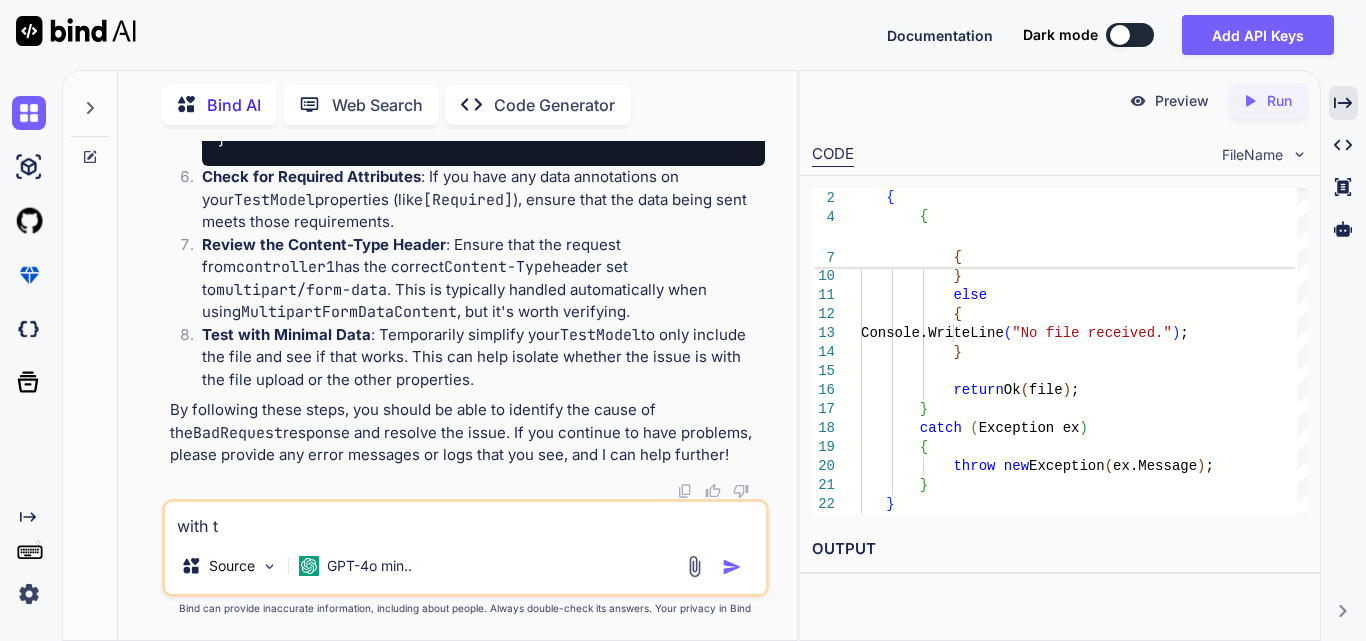 type on "with th" 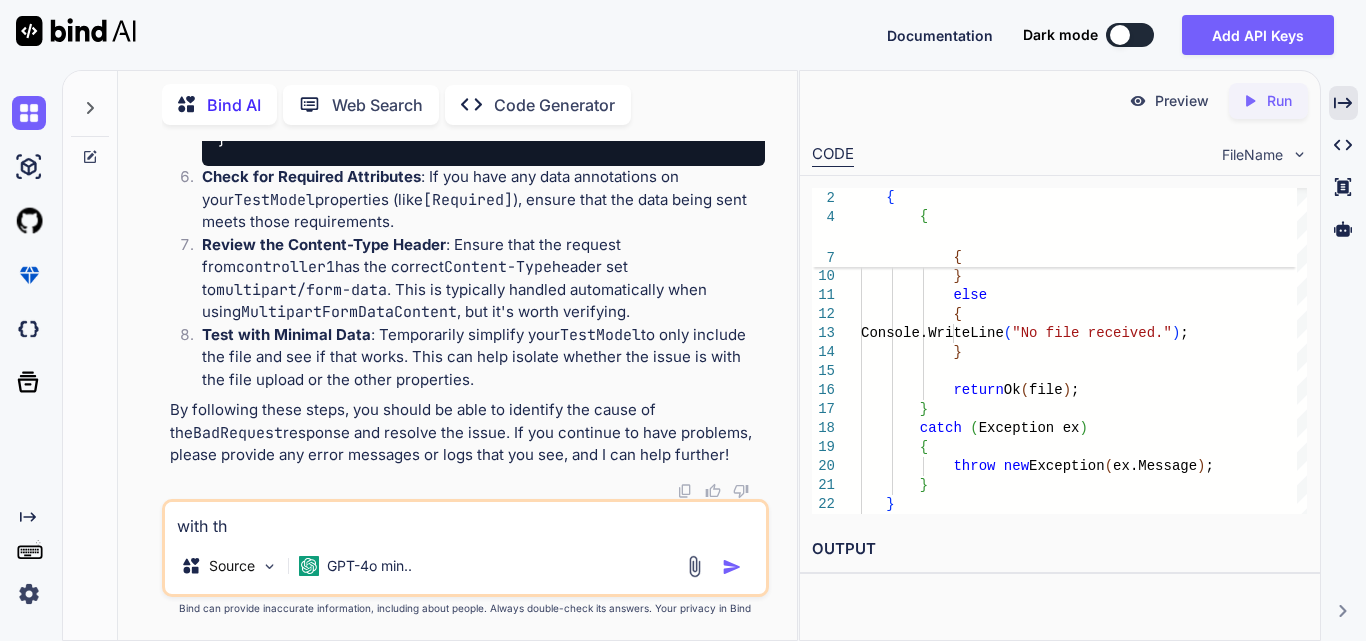 type on "with thi" 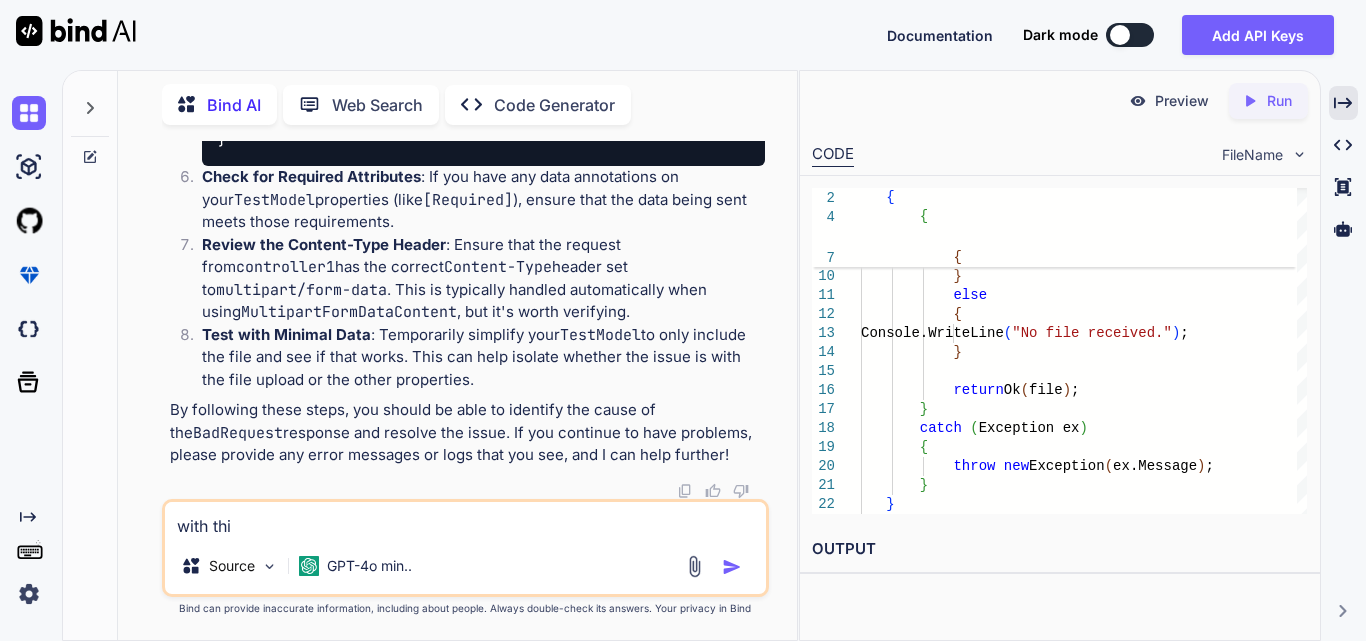 type on "with th" 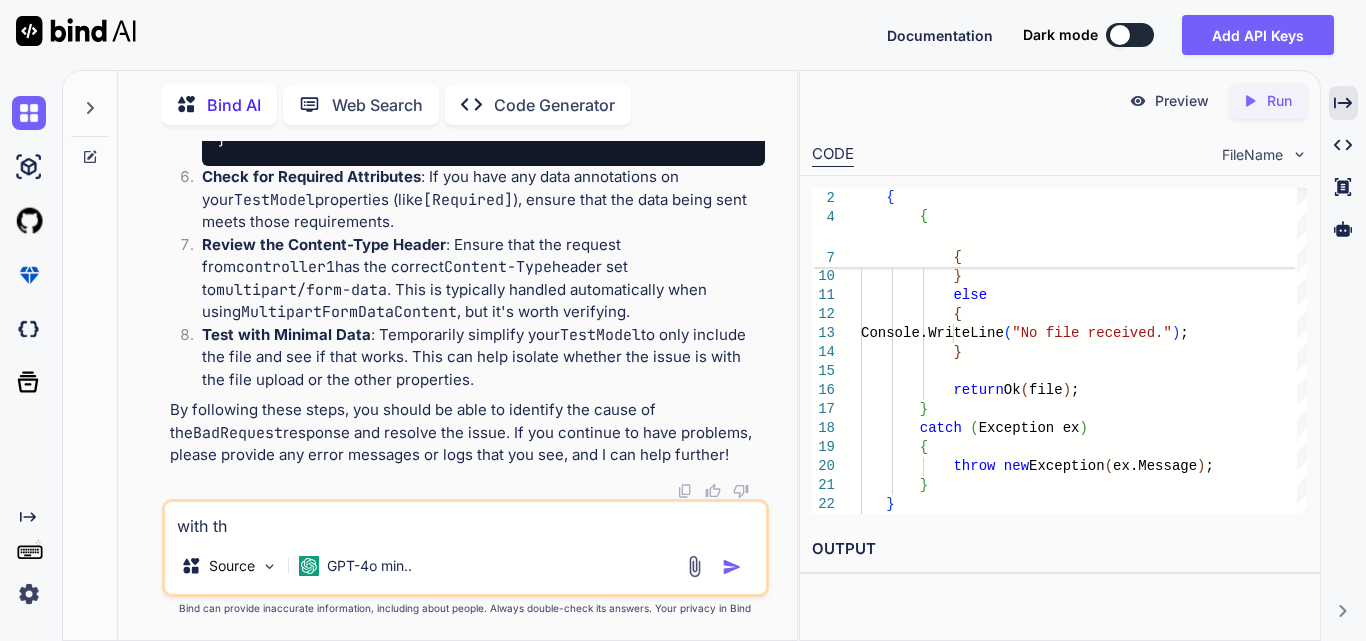 type on "with t" 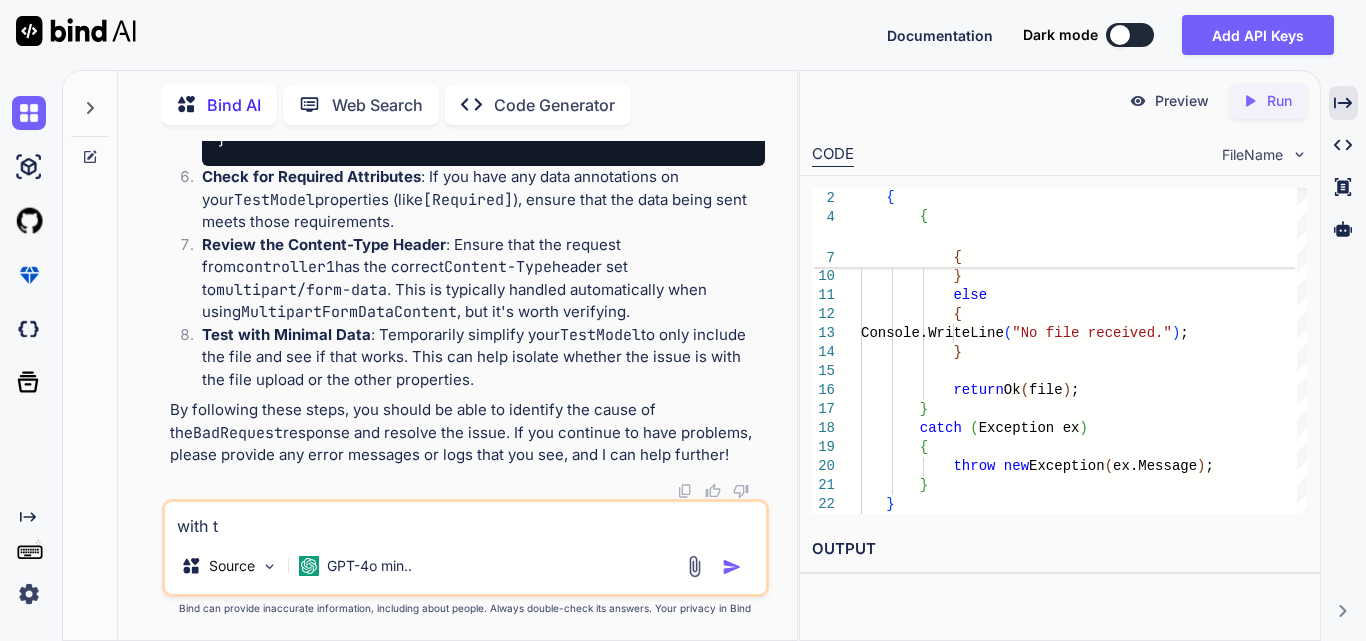 type on "with" 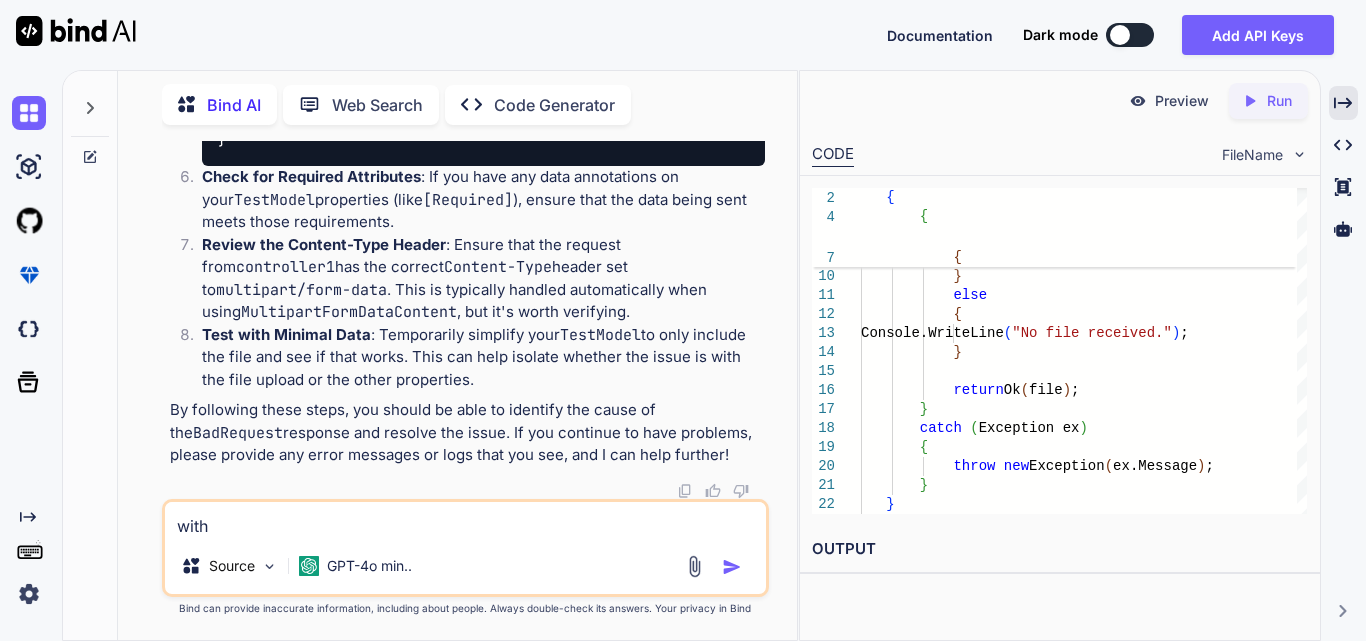 type on "with" 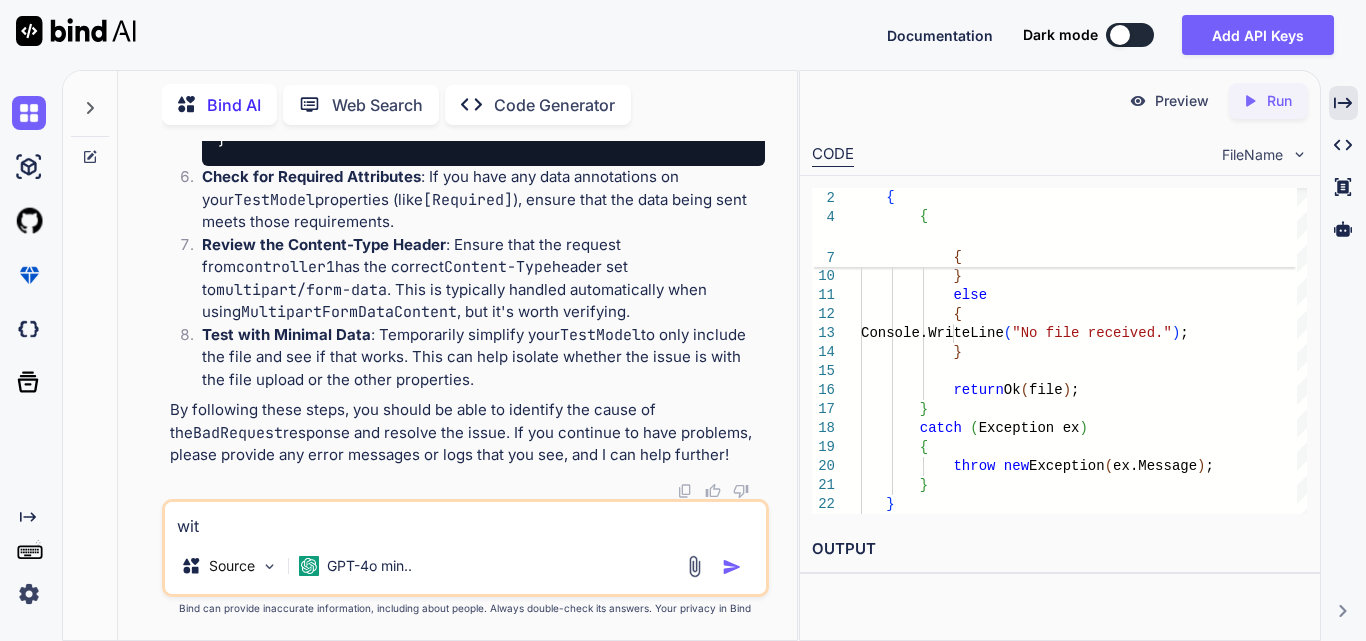type on "wi" 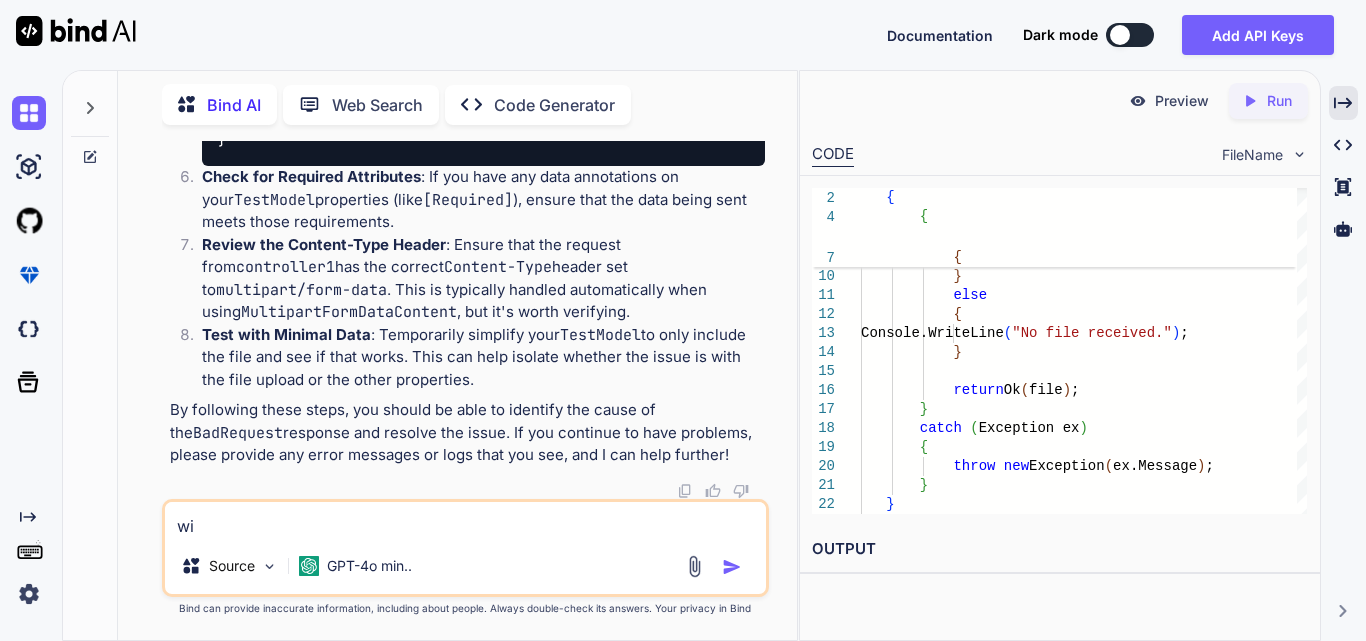 type on "w" 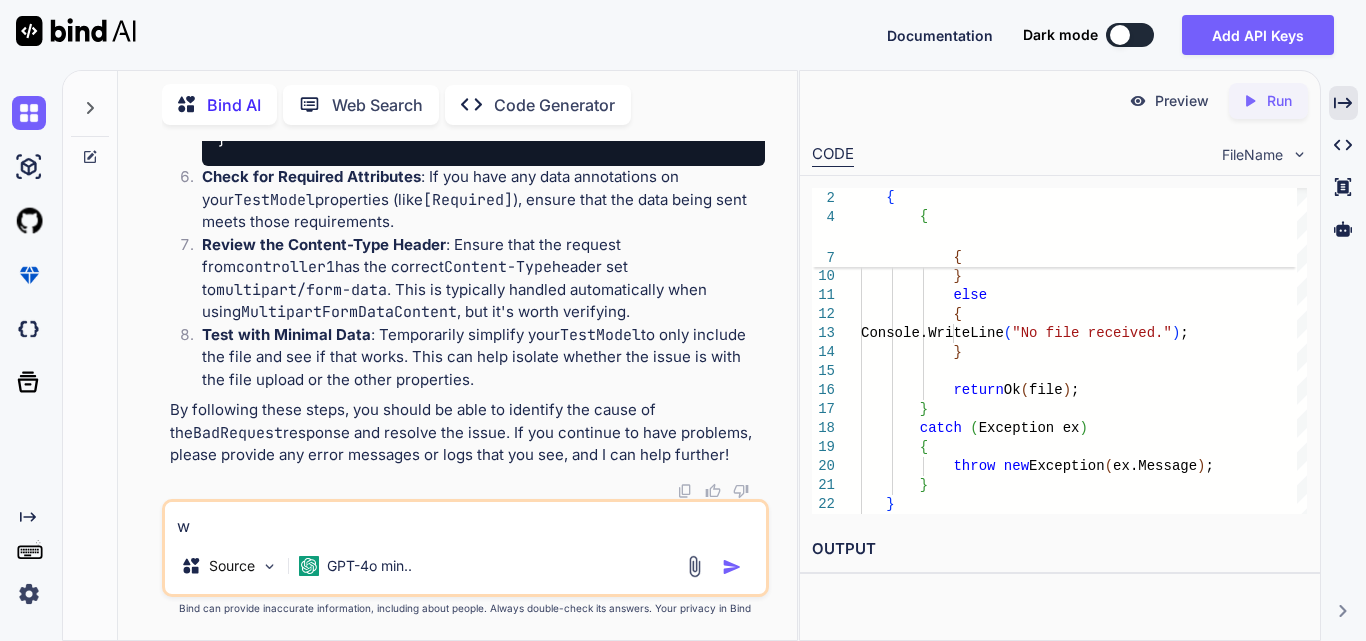 type 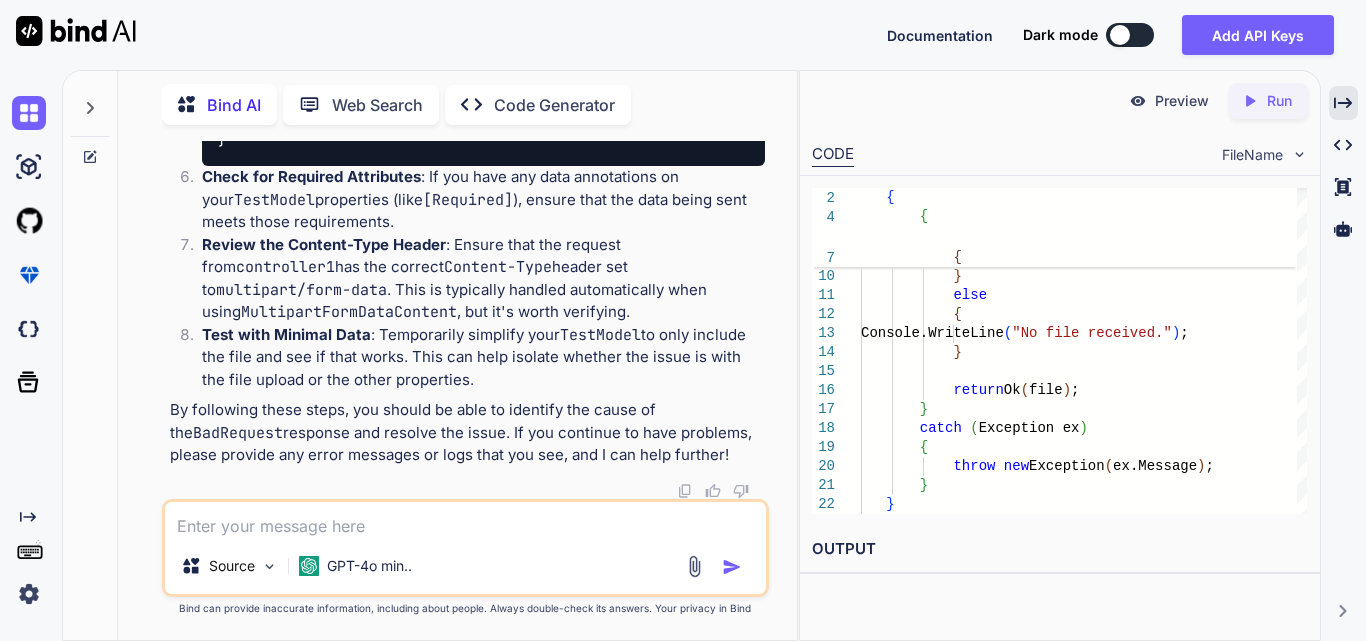 paste on "public async Task<IActionResult> UploadFileTest(IFormFile file)
{
Uri myUrl = new Uri(apiBaseUrl + "api/MerchantWeb/UploadTest");
TestModel model = new TestModel()
{
EntityTypeDoc = file,
FirstName = "Test"
};
using (var content = new MultipartFormDataContent())
{
// Helper method to add StringContent with disposal
void AddStringContent(string value, string name)
{
using (var stringContent = new StringContent(value ?? string.Empty))
{
content.Add(stringContent, name);
}
}
AddStringContent(model.FirstName, nameof(model.FirstName));
void AddFile(Stream stream, string name, string fileName)
{
using (var streamContent = new StreamContent(stream))
{
content.Add(streamContent, name, fileName);
}
}
if (model.EntityTypeDoc != null)
AddFile(model.EntityTypeDoc.OpenReadStream(), nameof(model.EntityTypeDoc), model.EntityTypeDoc.FileName);
}
}" 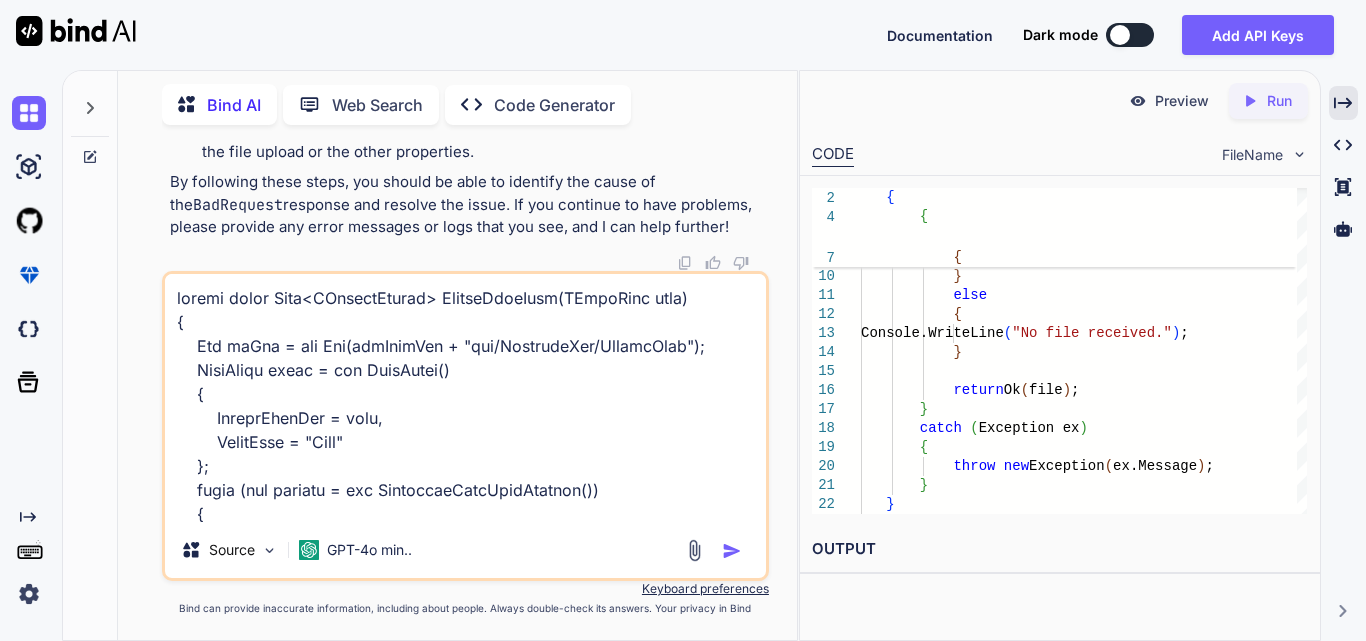 scroll, scrollTop: 650, scrollLeft: 0, axis: vertical 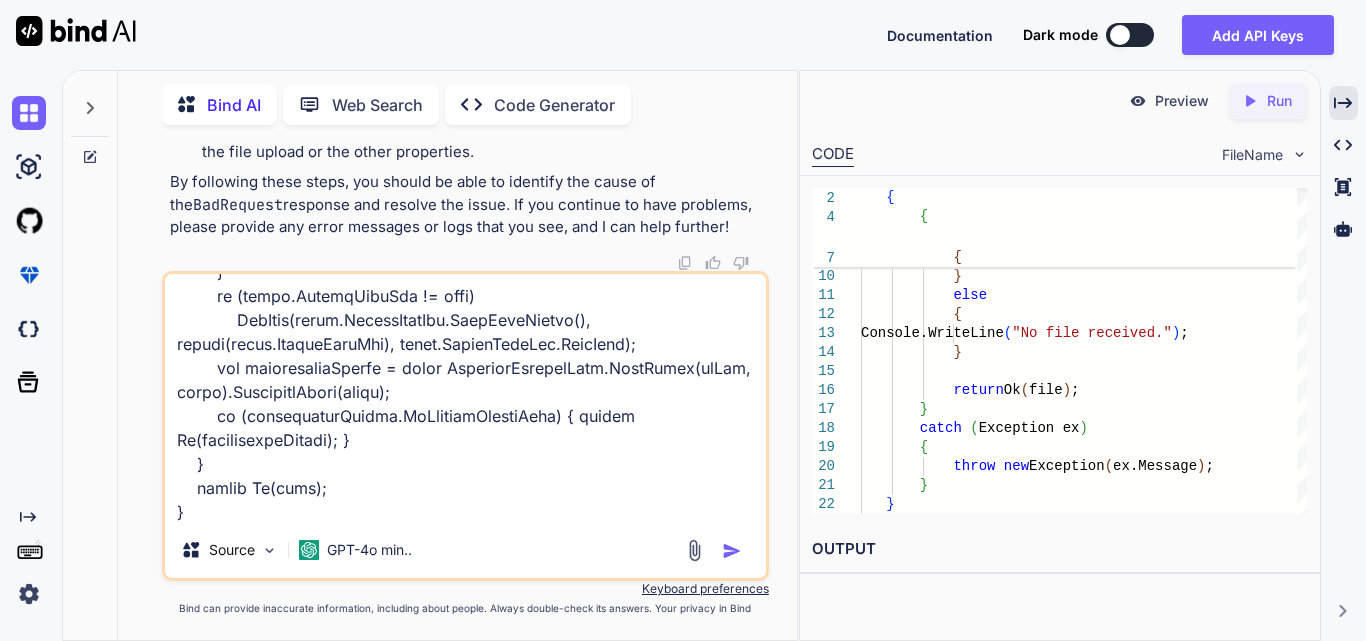 type on "public async Task<IActionResult> UploadFileTest(IFormFile file)
{
Uri myUrl = new Uri(apiBaseUrl + "api/MerchantWeb/UploadTest");
TestModel model = new TestModel()
{
EntityTypeDoc = file,
FirstName = "Test"
};
using (var content = new MultipartFormDataContent())
{
// Helper method to add StringContent with disposal
void AddStringContent(string value, string name)
{
using (var stringContent = new StringContent(value ?? string.Empty))
{
content.Add(stringContent, name);
}
}
AddStringContent(model.FirstName, nameof(model.FirstName));
void AddFile(Stream stream, string name, string fileName)
{
using (var streamContent = new StreamContent(stream))
{
content.Add(streamContent, name, fileName);
}
}
if (model.EntityTypeDoc != null)
AddFile(model.EntityTypeDoc.OpenReadStream(), nameof(model.EntityTypeDoc), model.EntityTypeDoc.FileName);
}
}" 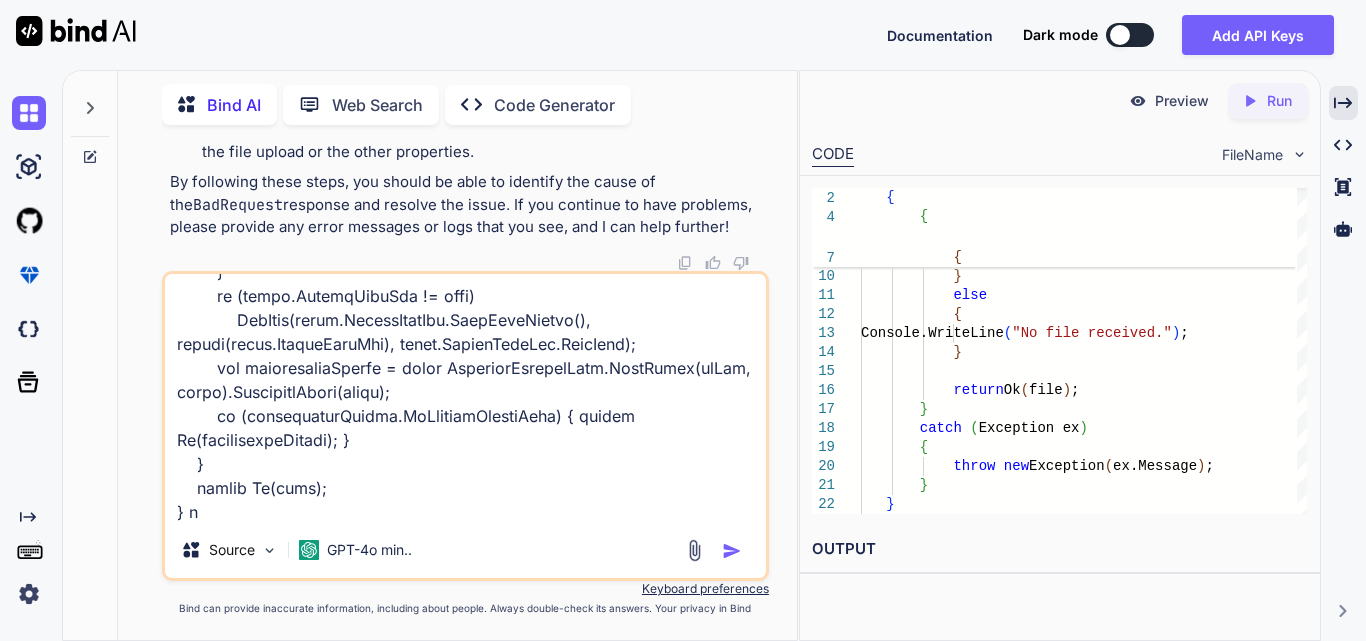 type on "public async Task<IActionResult> UploadFileTest(IFormFile file)
{
Uri myUrl = new Uri(apiBaseUrl + "api/MerchantWeb/UploadTest");
TestModel model = new TestModel()
{
EntityTypeDoc = file,
FirstName = "Test"
};
using (var content = new MultipartFormDataContent())
{
// Helper method to add StringContent with disposal
void AddStringContent(string value, string name)
{
using (var stringContent = new StringContent(value ?? string.Empty))
{
content.Add(stringContent, name);
}
}
AddStringContent(model.FirstName, nameof(model.FirstName));
void AddFile(Stream stream, string name, string fileName)
{
using (var streamContent = new StreamContent(stream))
{
content.Add(streamContent, name, fileName);
}
}
if (model.EntityTypeDoc != null)
AddFile(model.EntityTypeDoc.OpenReadStream(), nameof(model.EntityTypeDoc), model.EntityTypeDoc.FileName);
}
}" 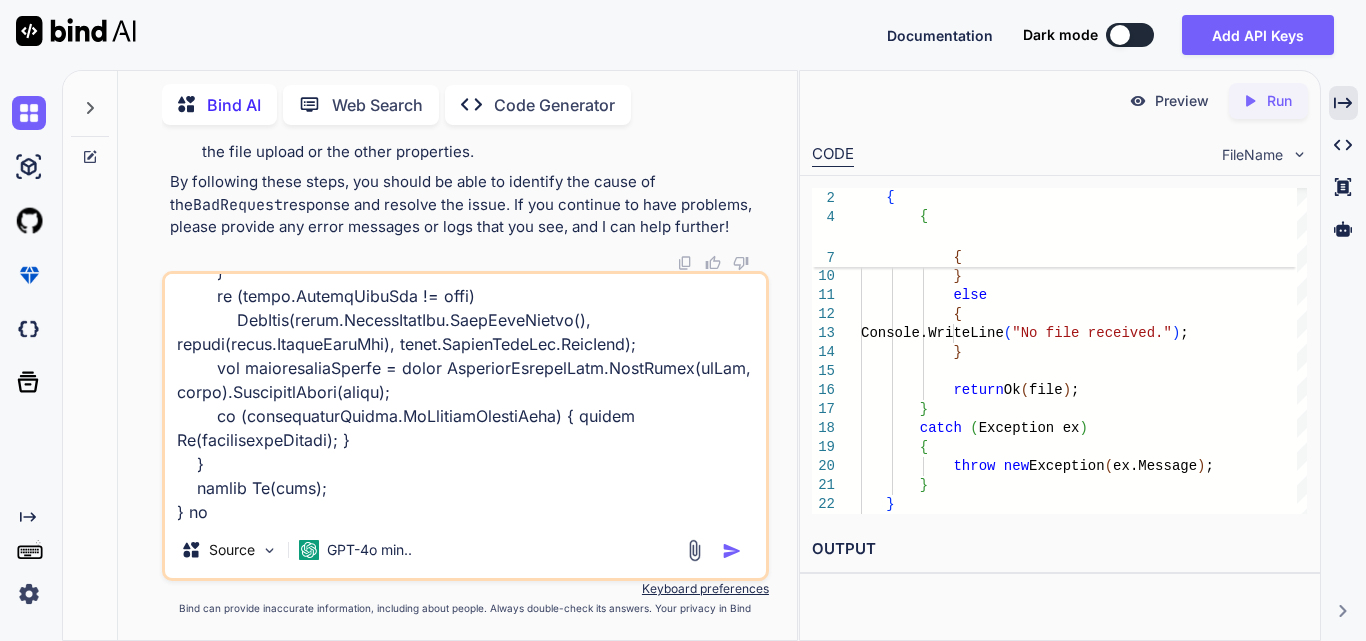 type on "public async Task<IActionResult> UploadFileTest(IFormFile file)
{
Uri myUrl = new Uri(apiBaseUrl + "api/MerchantWeb/UploadTest");
TestModel model = new TestModel()
{
EntityTypeDoc = file,
FirstName = "Test"
};
using (var content = new MultipartFormDataContent())
{
// Helper method to add StringContent with disposal
void AddStringContent(string value, string name)
{
using (var stringContent = new StringContent(value ?? string.Empty))
{
content.Add(stringContent, name);
}
}
AddStringContent(model.FirstName, nameof(model.FirstName));
void AddFile(Stream stream, string name, string fileName)
{
using (var streamContent = new StreamContent(stream))
{
content.Add(streamContent, name, fileName);
}
}
if (model.EntityTypeDoc != null)
AddFile(model.EntityTypeDoc.OpenReadStream(), nameof(model.EntityTypeDoc), model.EntityTypeDoc.FileName);
}
}" 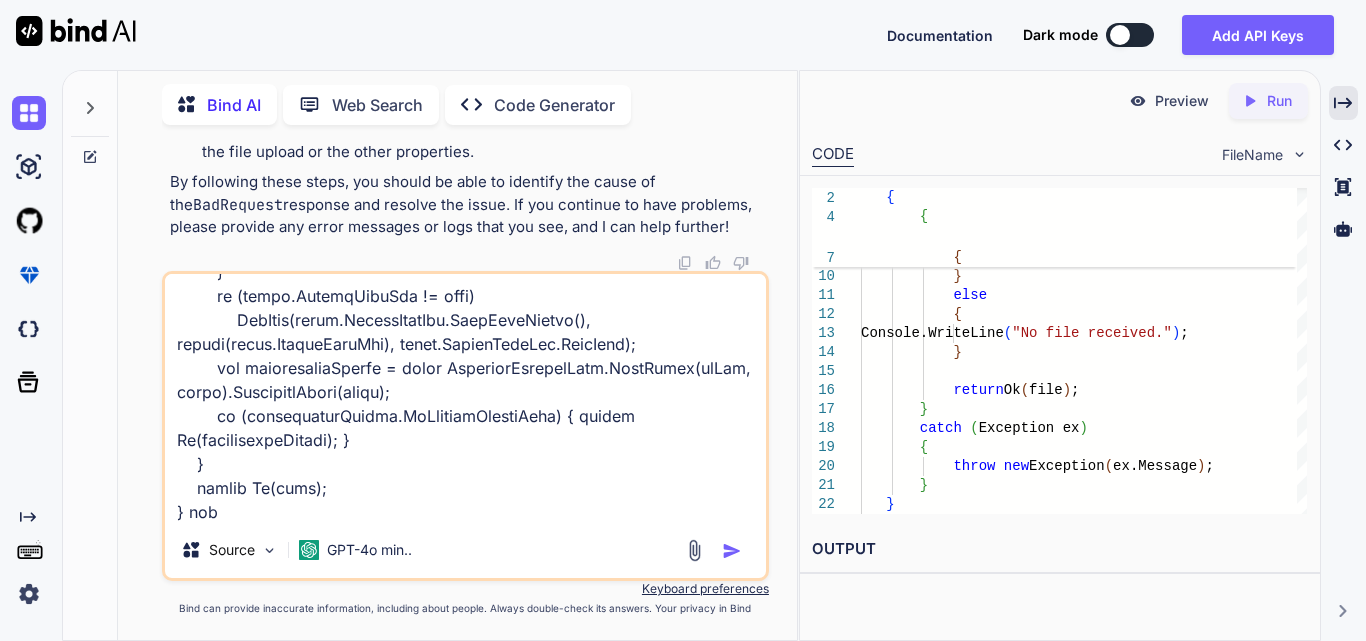 type on "public async Task<IActionResult> UploadFileTest(IFormFile file)
{
Uri myUrl = new Uri(apiBaseUrl + "api/MerchantWeb/UploadTest");
TestModel model = new TestModel()
{
EntityTypeDoc = file,
FirstName = "Test"
};
using (var content = new MultipartFormDataContent())
{
// Helper method to add StringContent with disposal
void AddStringContent(string value, string name)
{
using (var stringContent = new StringContent(value ?? string.Empty))
{
content.Add(stringContent, name);
}
}
AddStringContent(model.FirstName, nameof(model.FirstName));
void AddFile(Stream stream, string name, string fileName)
{
using (var streamContent = new StreamContent(stream))
{
content.Add(streamContent, name, fileName);
}
}
if (model.EntityTypeDoc != null)
AddFile(model.EntityTypeDoc.OpenReadStream(), nameof(model.EntityTypeDoc), model.EntityTypeDoc.FileName);
}
}" 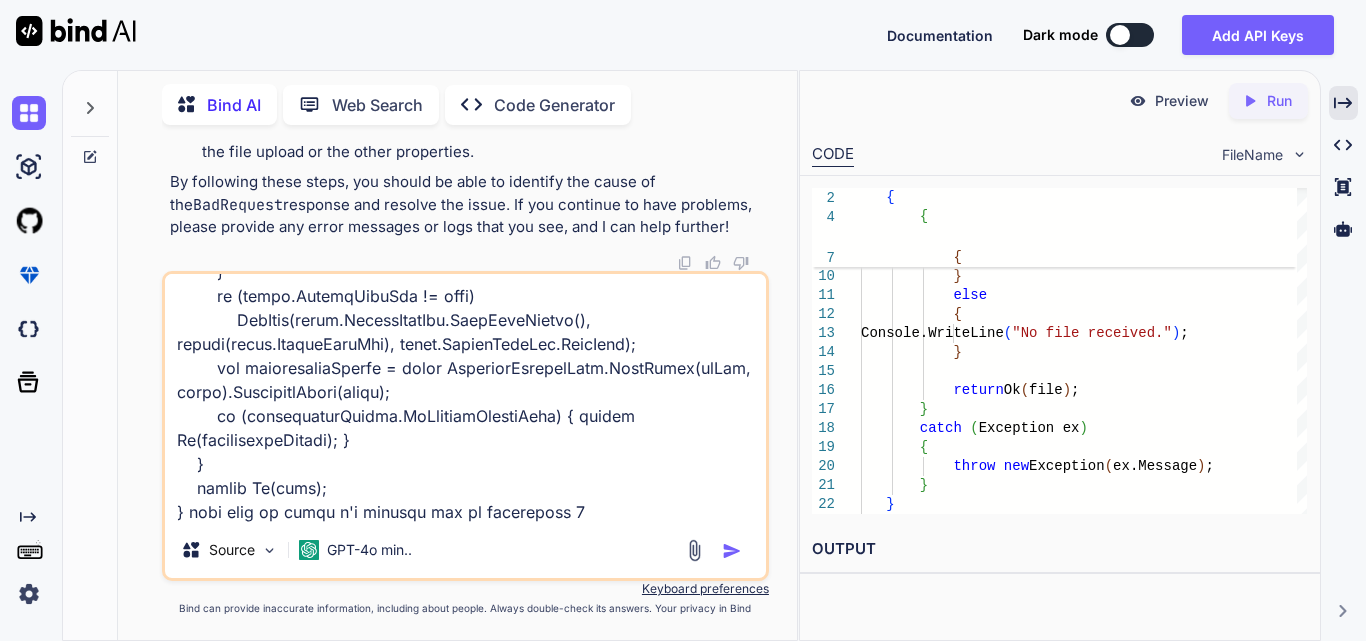 scroll, scrollTop: 0, scrollLeft: 0, axis: both 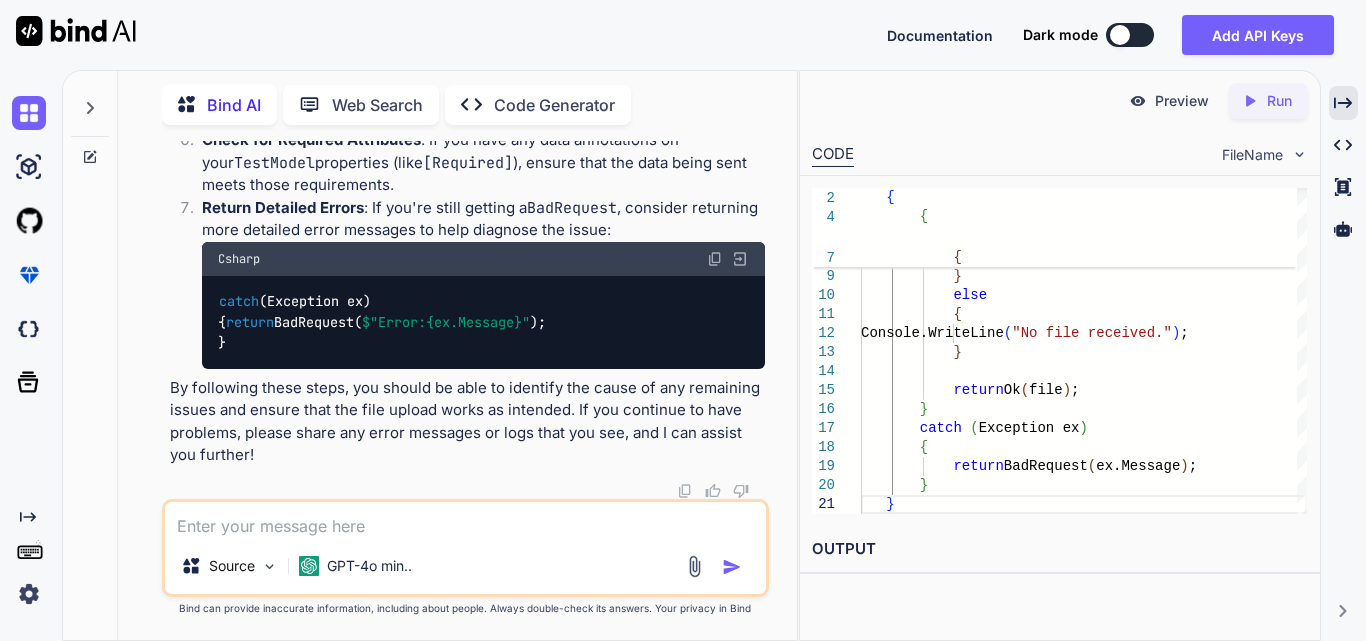 click at bounding box center (465, 520) 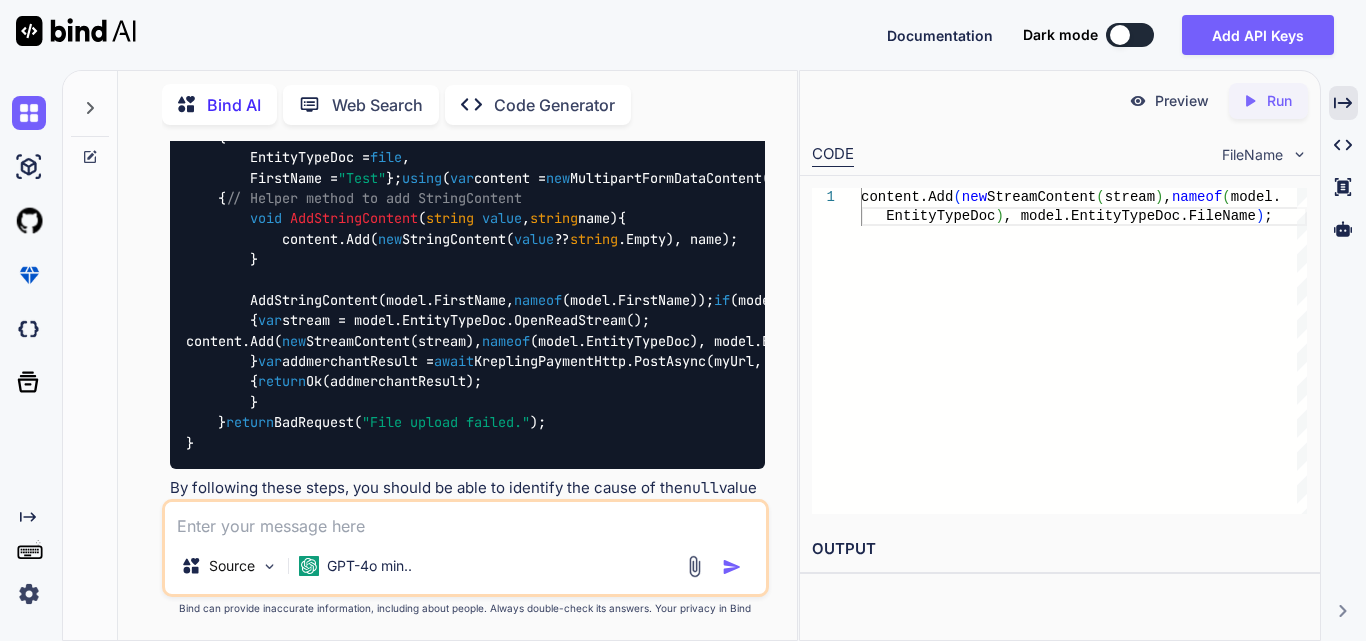 scroll, scrollTop: 7062, scrollLeft: 0, axis: vertical 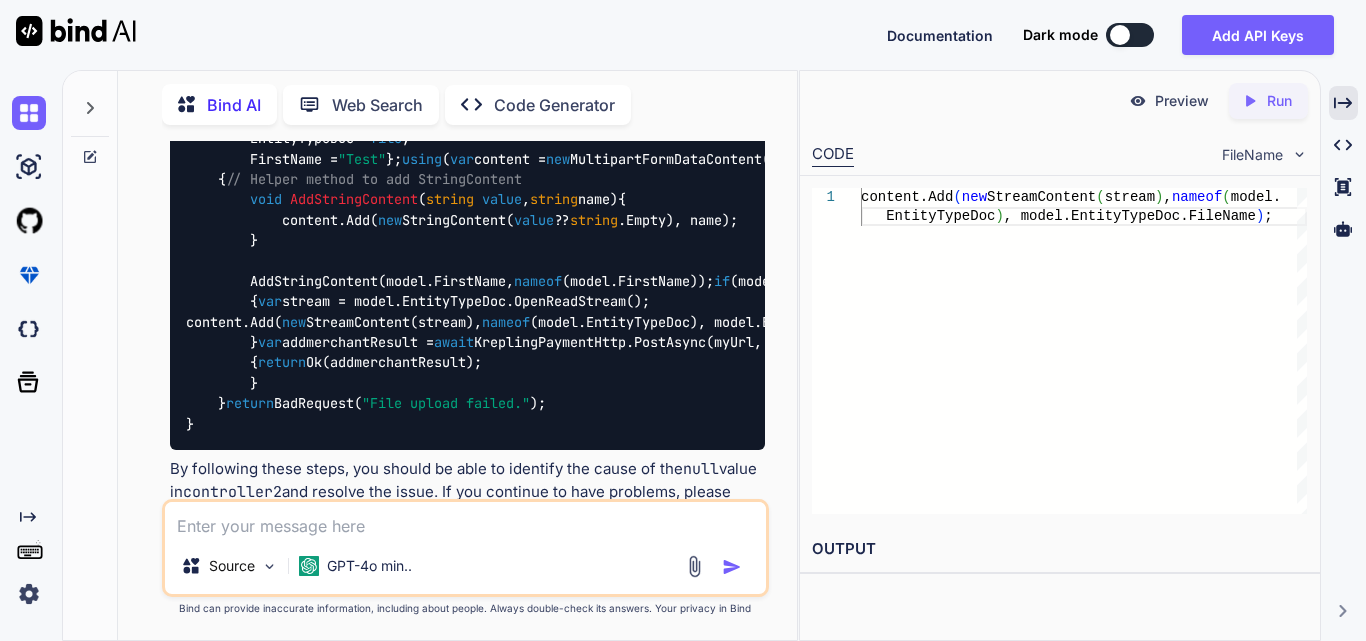 click at bounding box center (465, 520) 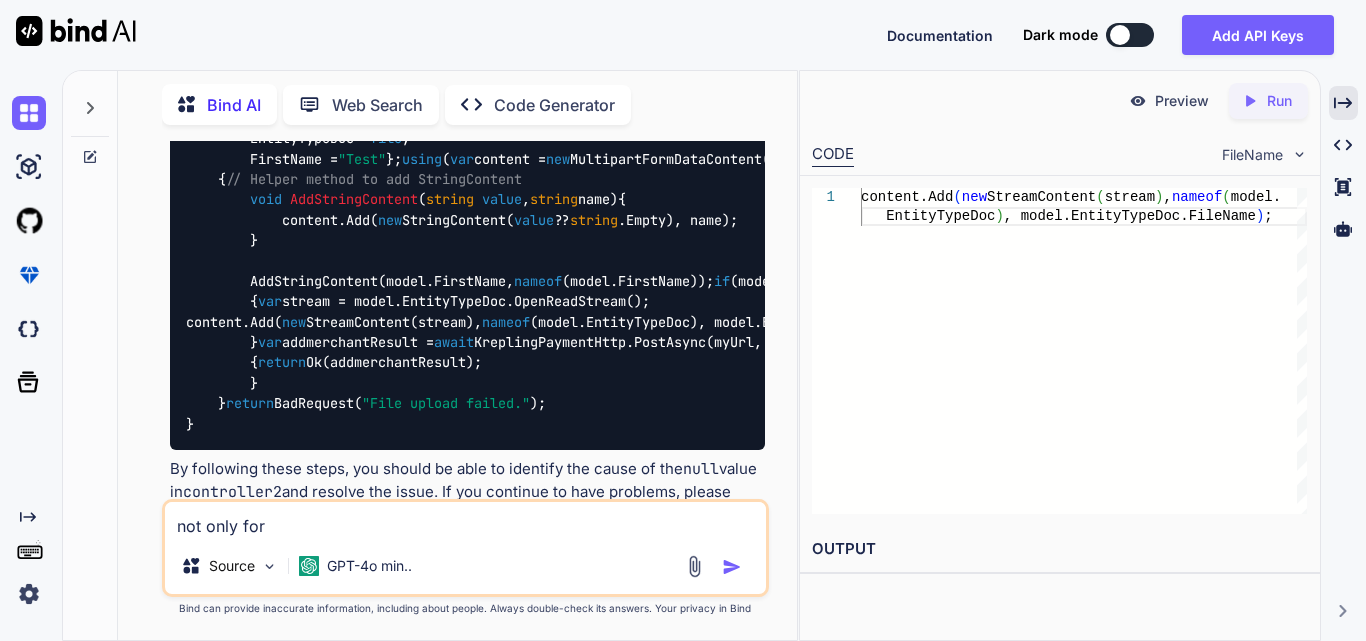 click on "public async Task<IActionResult> UploadTest ( [FromForm] TestModel file )
{
try
{
// Log the incoming data
Console.WriteLine( $"FirstName: { file.FirstName} " );
if ( file.EntityTypeDoc != null )
{
Console.WriteLine( $"Received file: { file.EntityTypeDoc.FileName} , Size: { file.EntityTypeDoc.Length} " );
}
else
{
Console.WriteLine( "No file received." );
}
return Ok( file );
}
catch (Exception ex)
{
return BadRequest(ex.Message);
}
}" at bounding box center (910, -665) 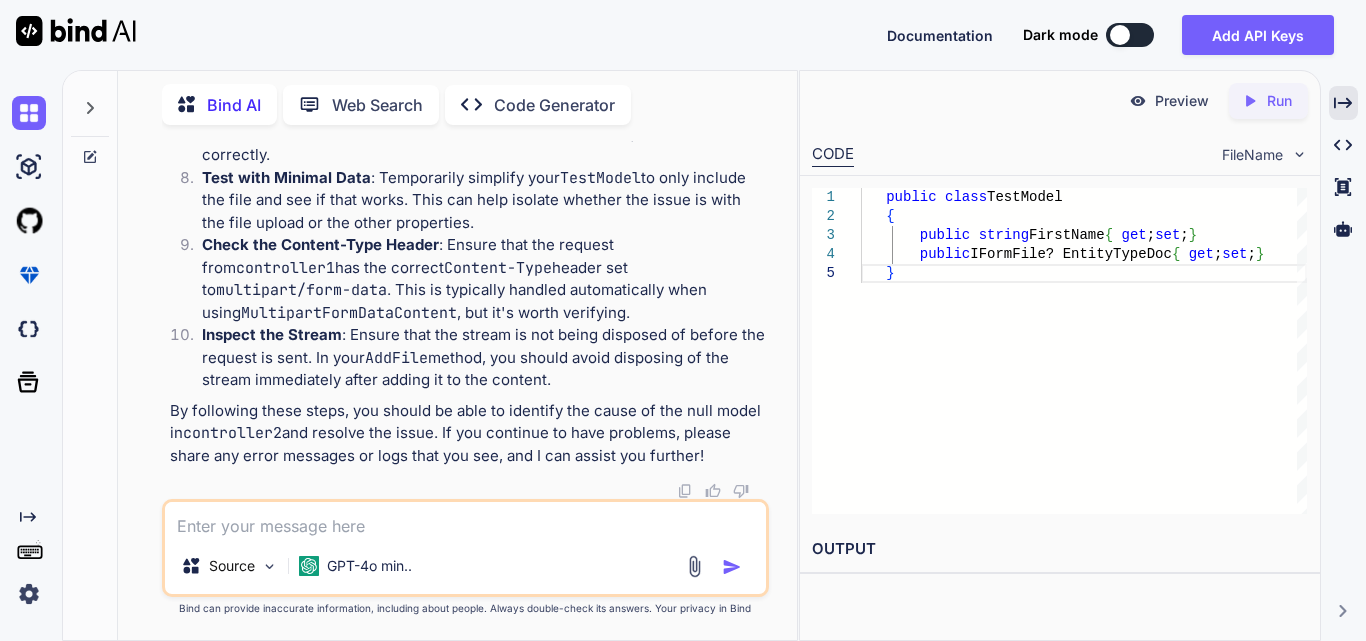 scroll, scrollTop: 9341, scrollLeft: 0, axis: vertical 